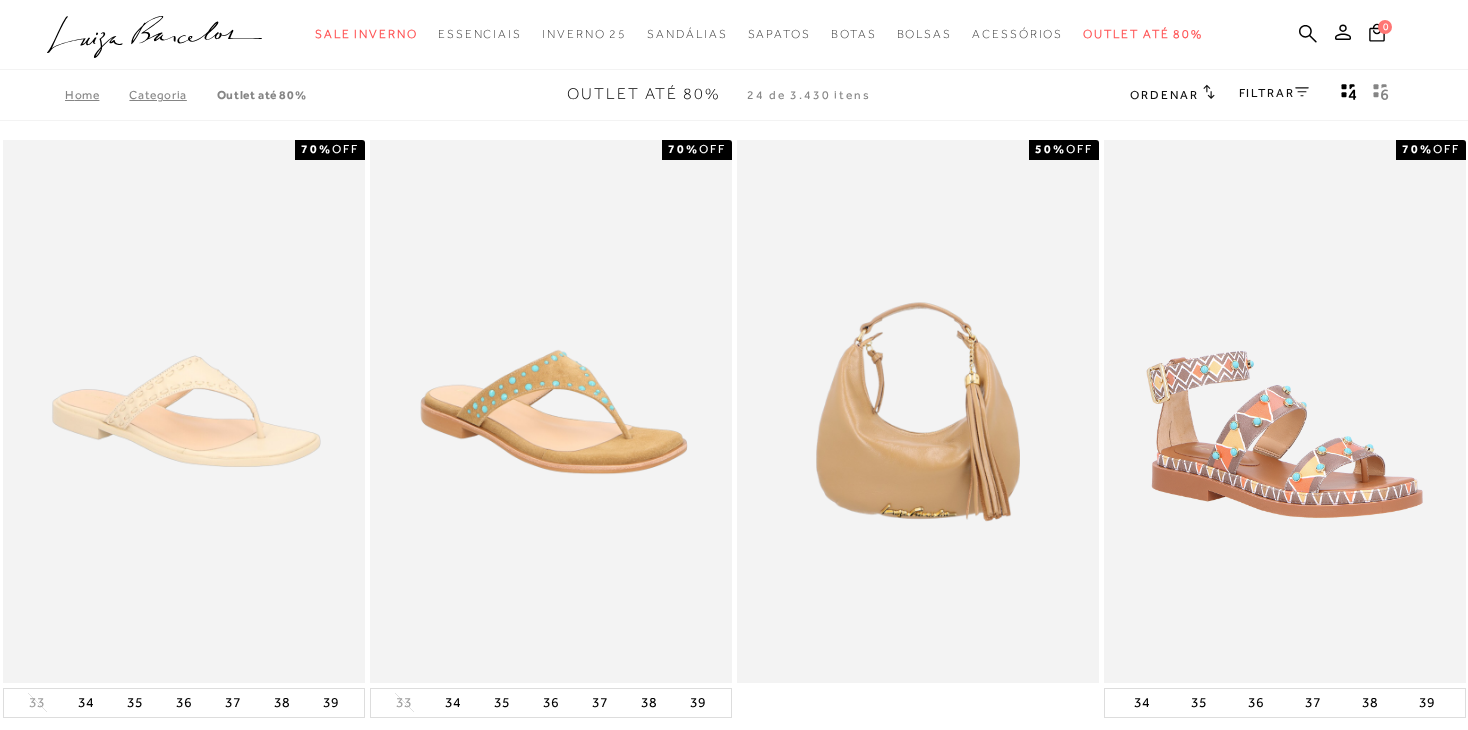 scroll, scrollTop: 0, scrollLeft: 0, axis: both 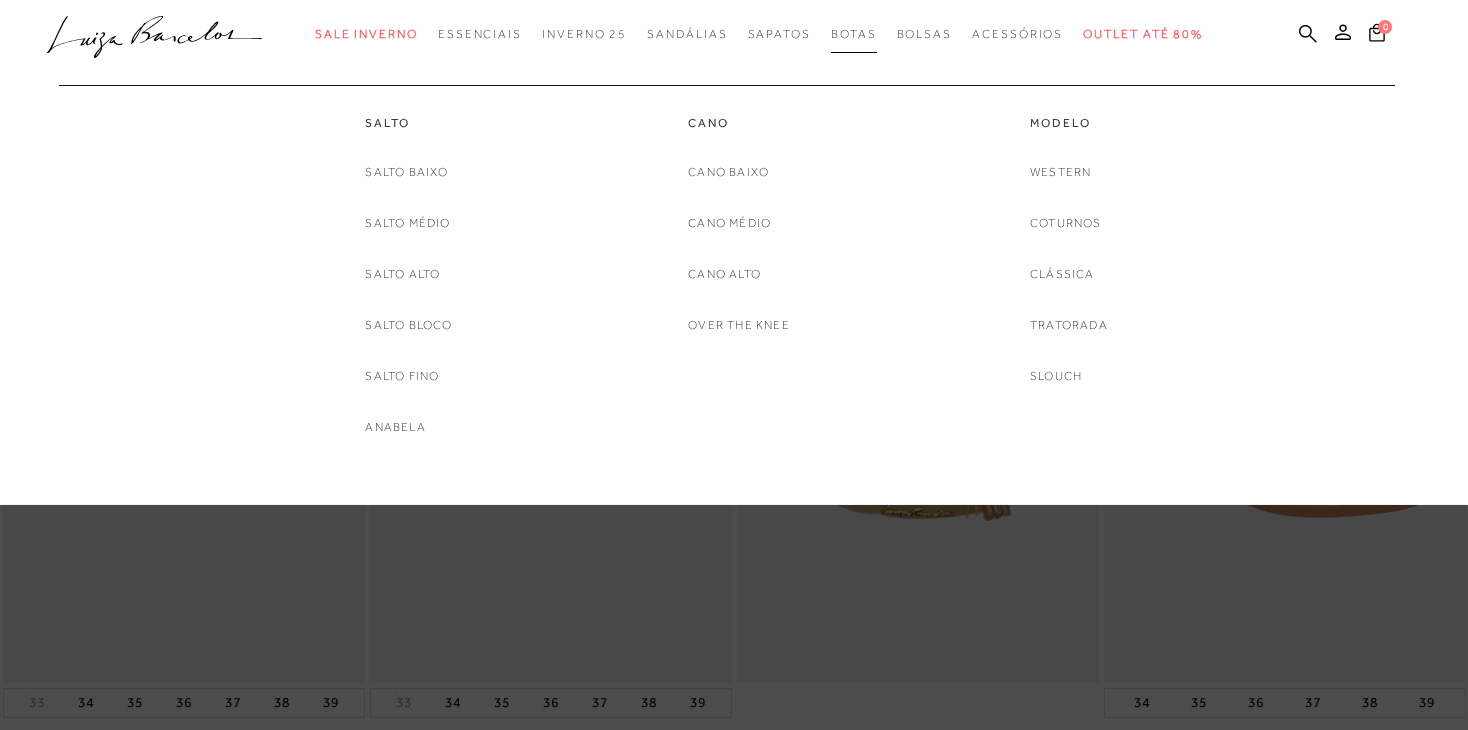 click on "Botas" at bounding box center [854, 34] 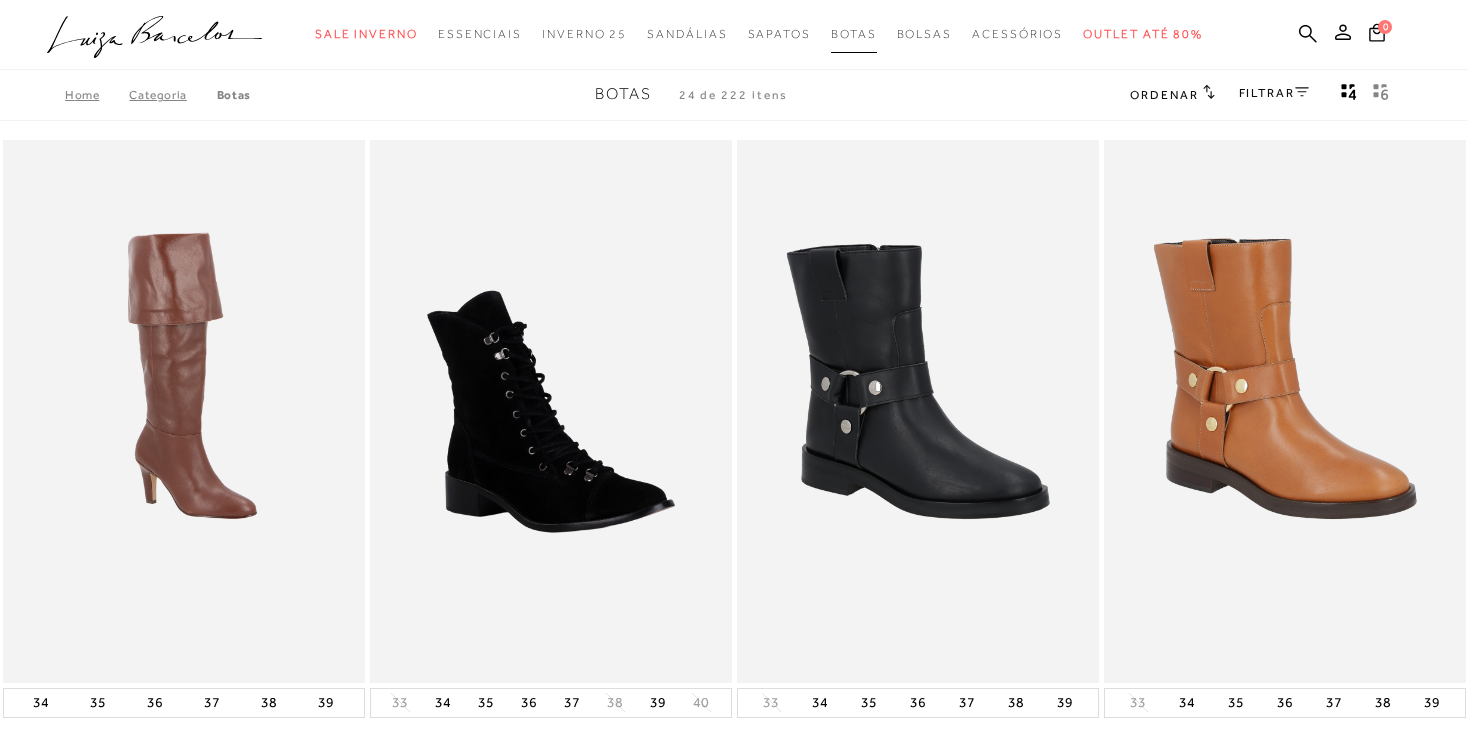 type 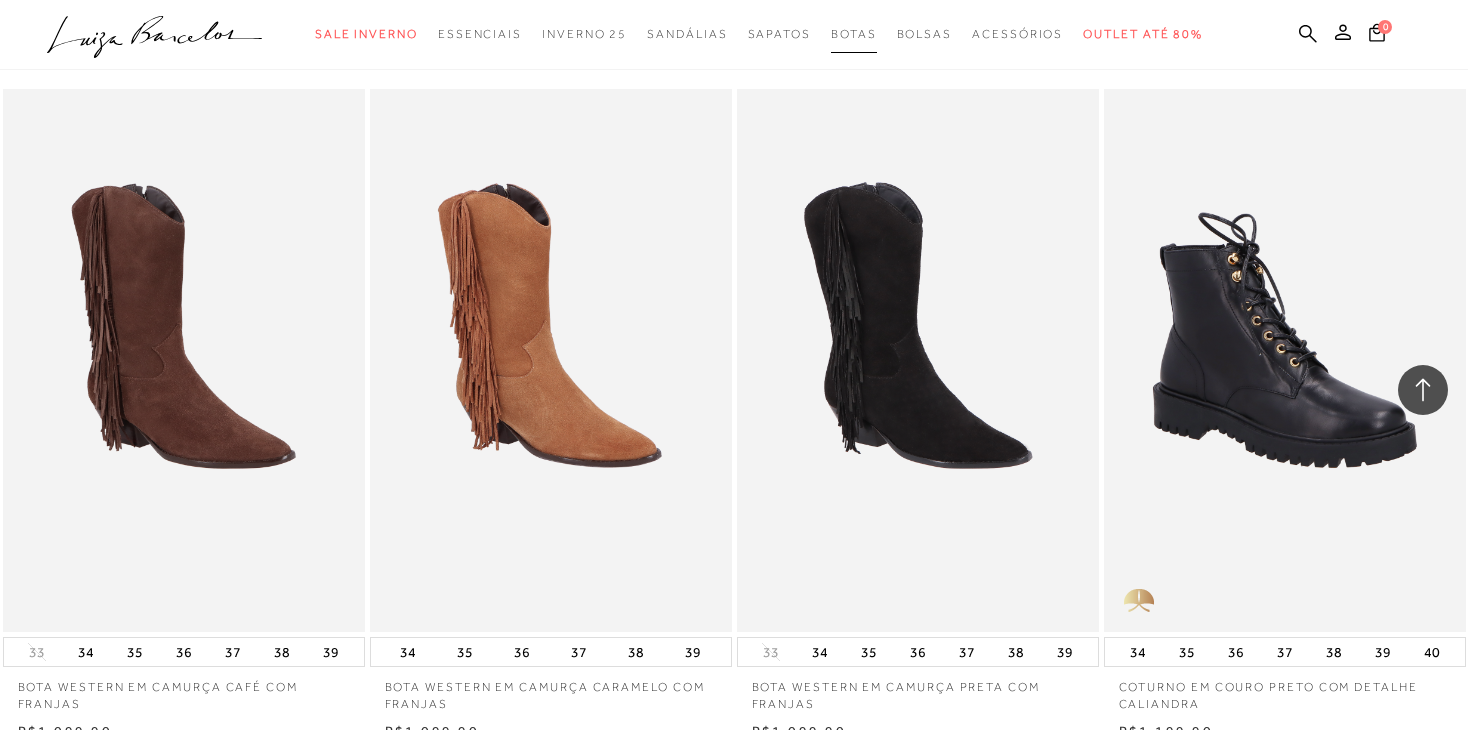 scroll, scrollTop: 1400, scrollLeft: 0, axis: vertical 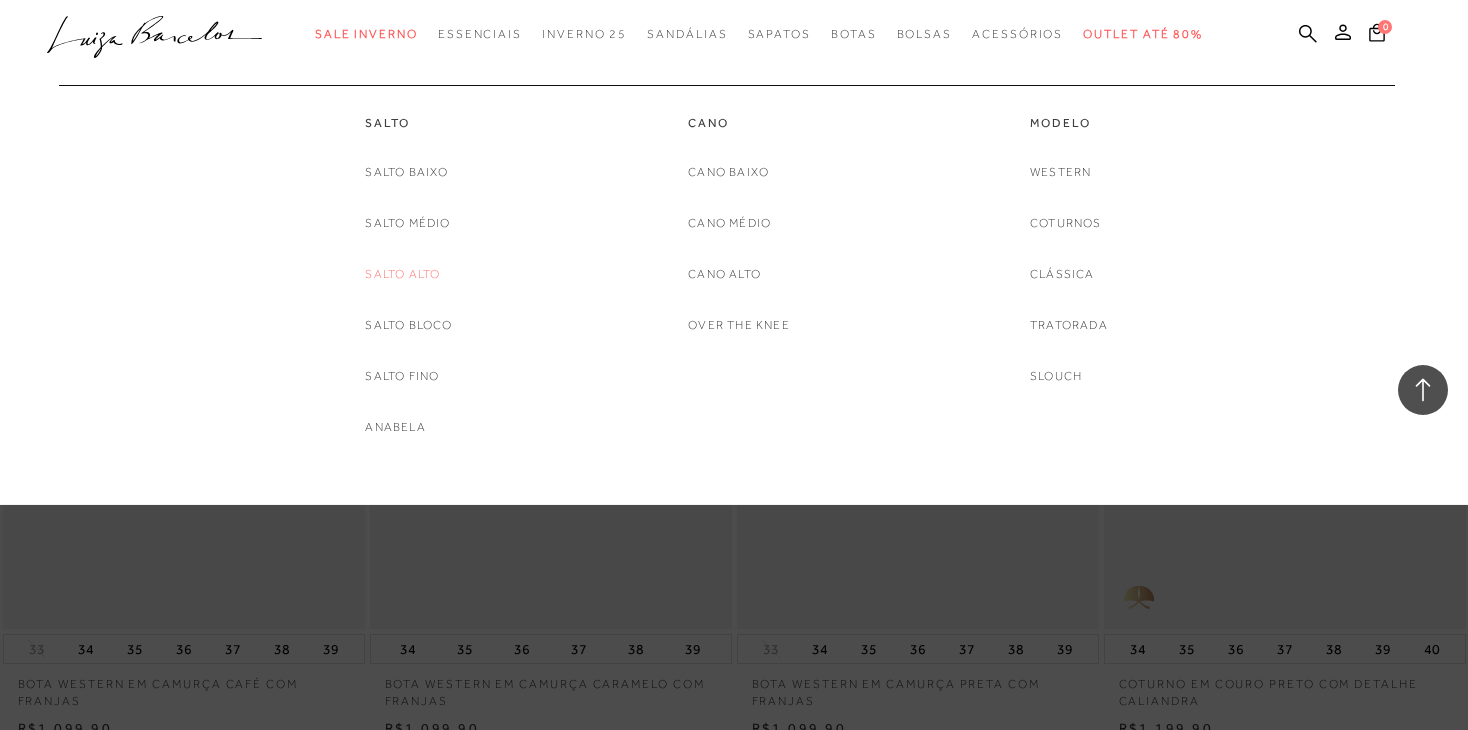 click on "Salto alto" at bounding box center [402, 274] 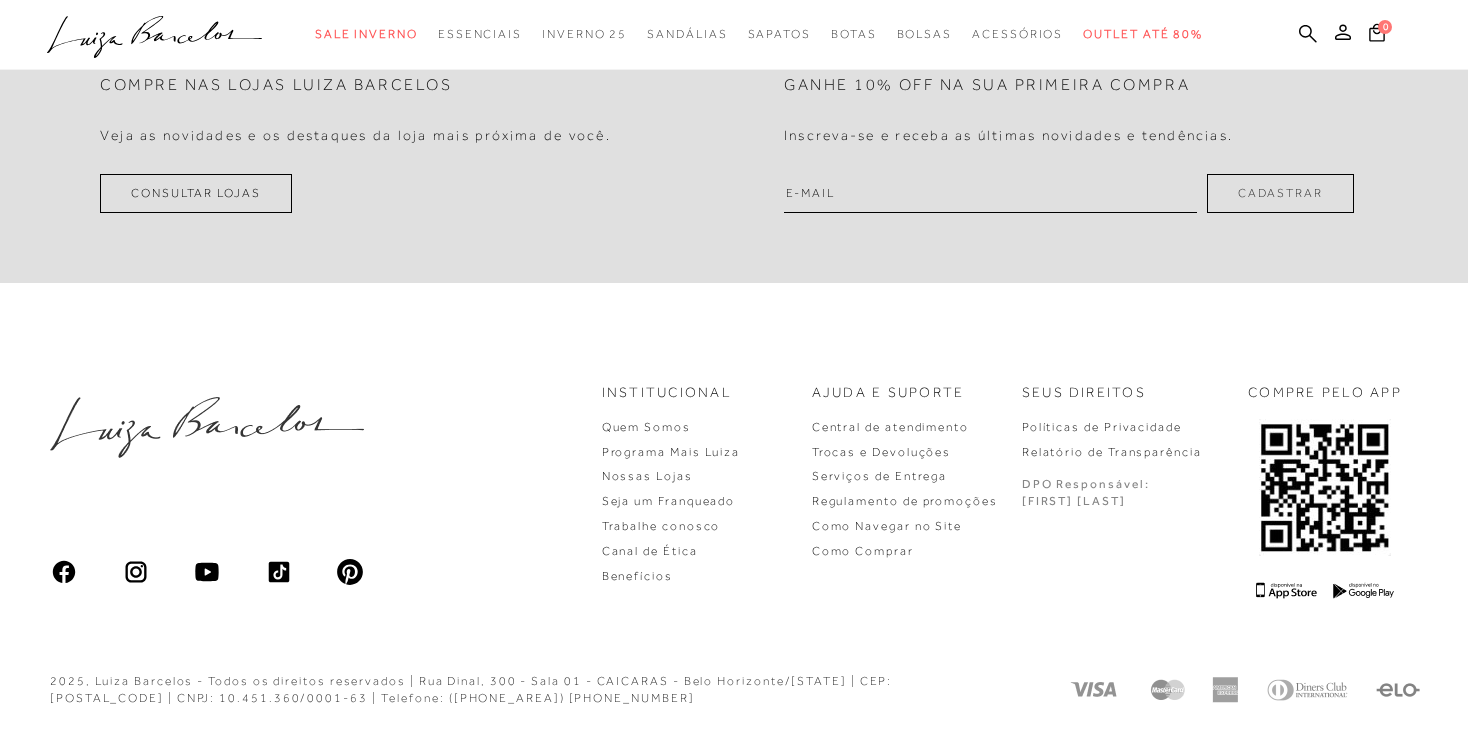 scroll, scrollTop: 0, scrollLeft: 0, axis: both 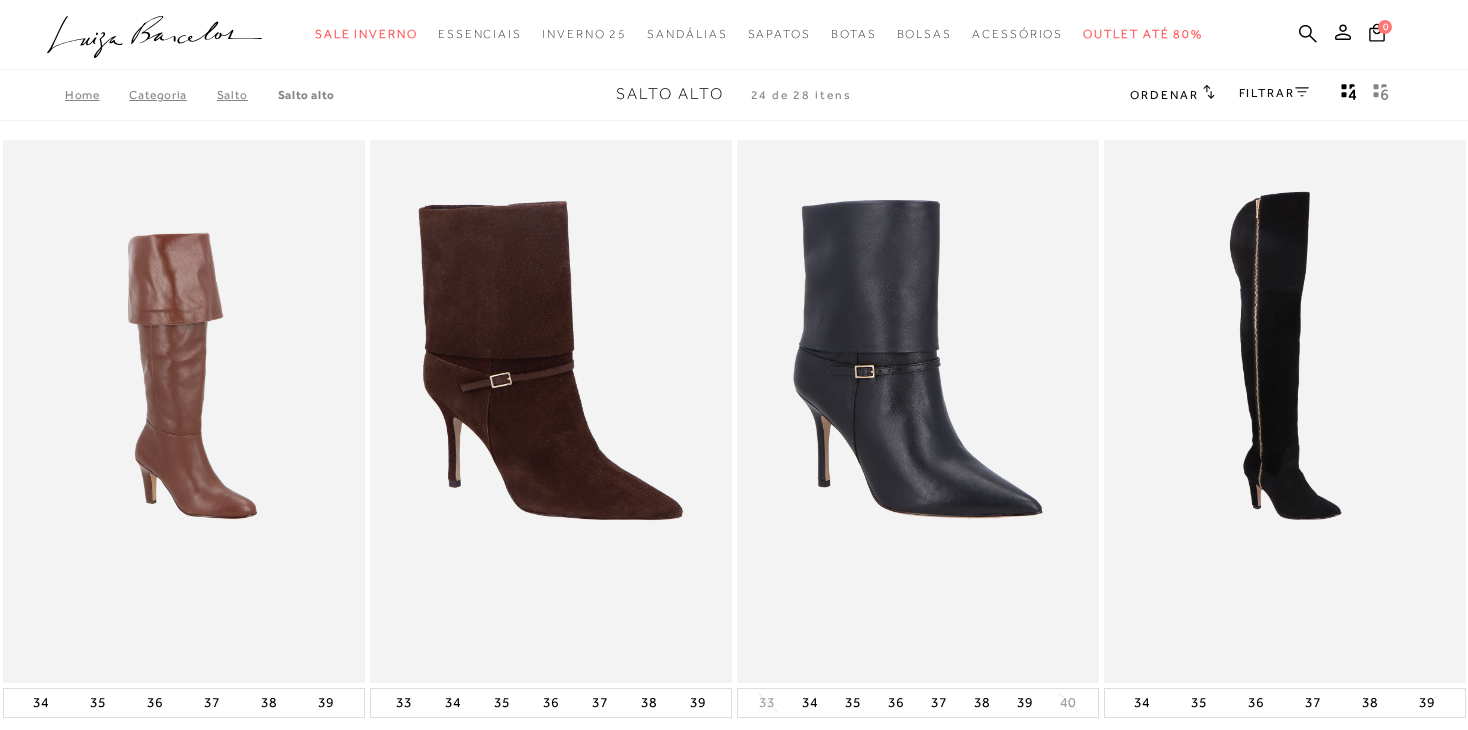 type 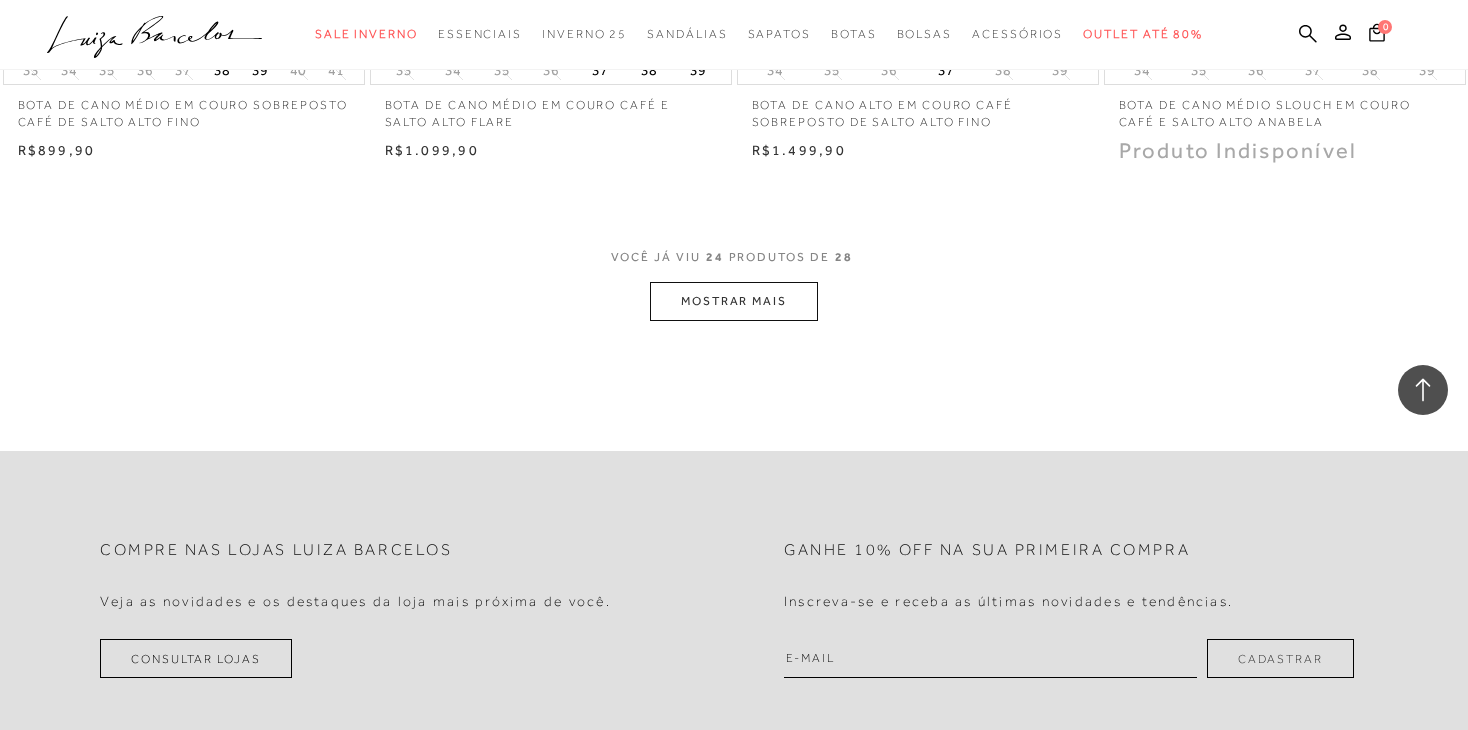 scroll, scrollTop: 4000, scrollLeft: 0, axis: vertical 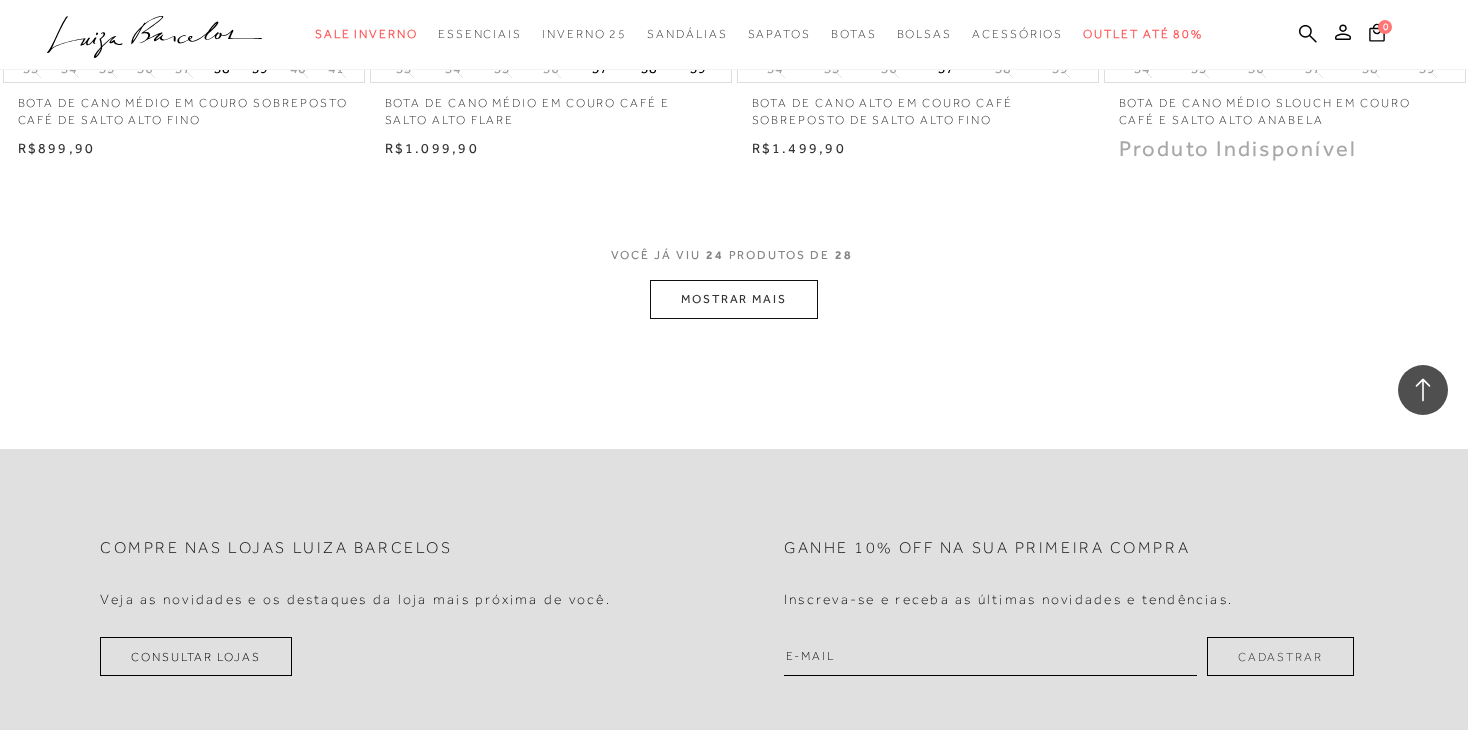 click on "MOSTRAR MAIS" at bounding box center [734, 299] 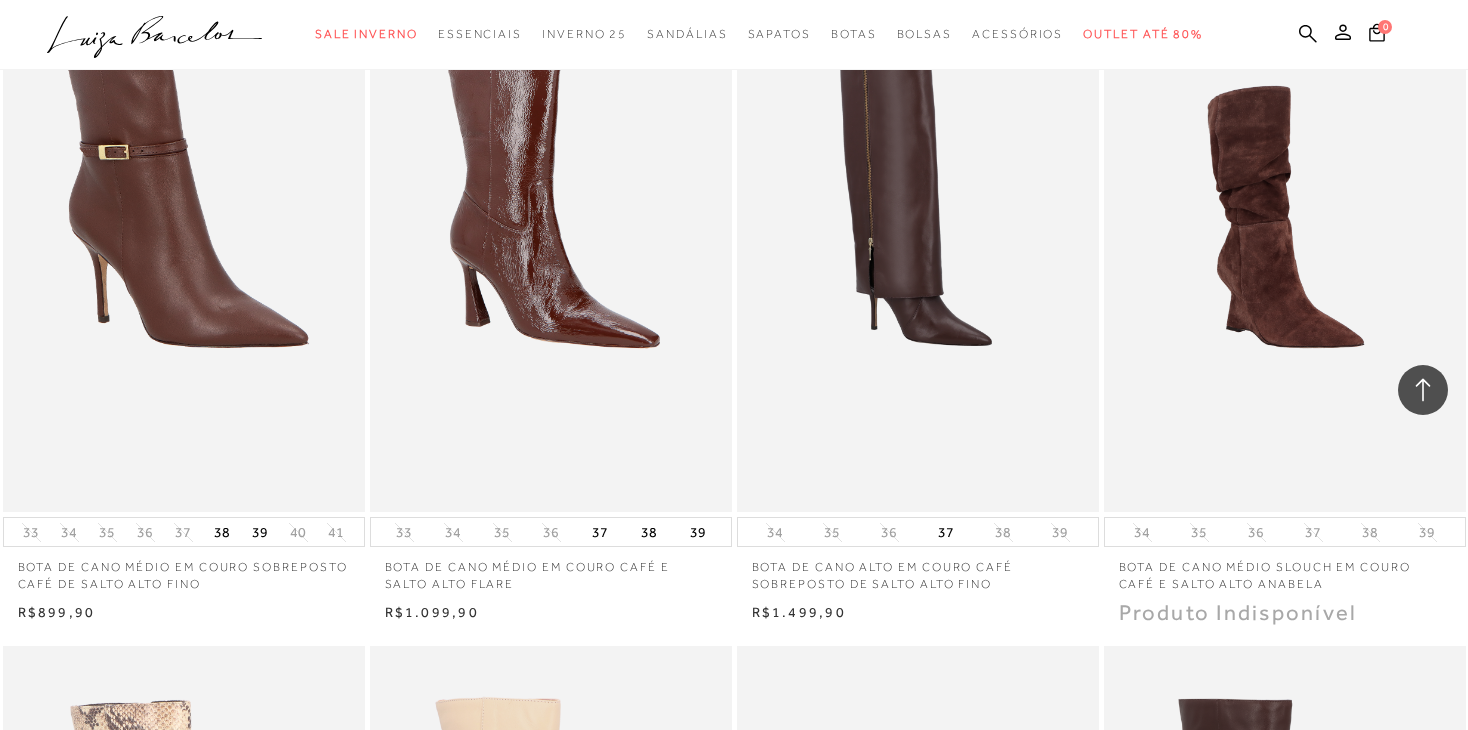 scroll, scrollTop: 3520, scrollLeft: 0, axis: vertical 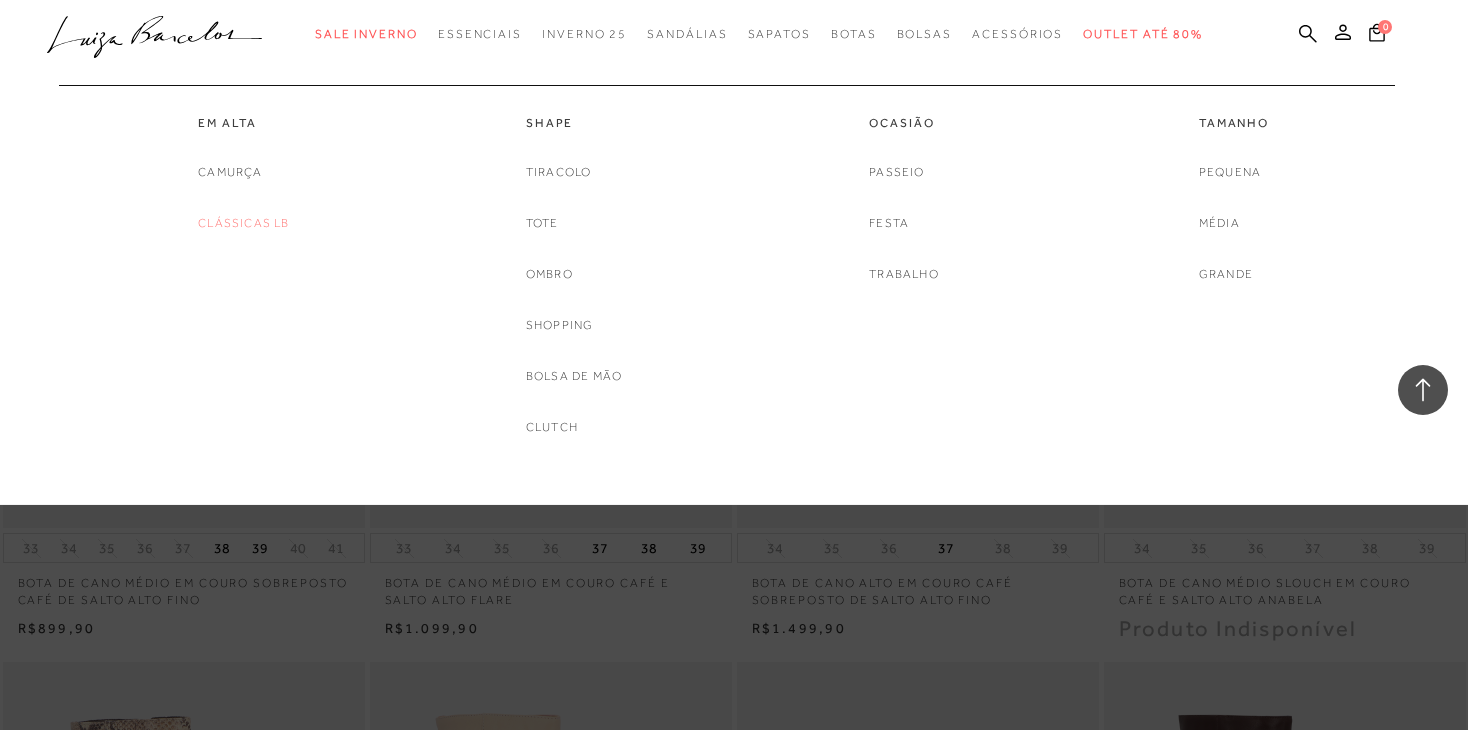 click on "Clássicas LB" at bounding box center (243, 223) 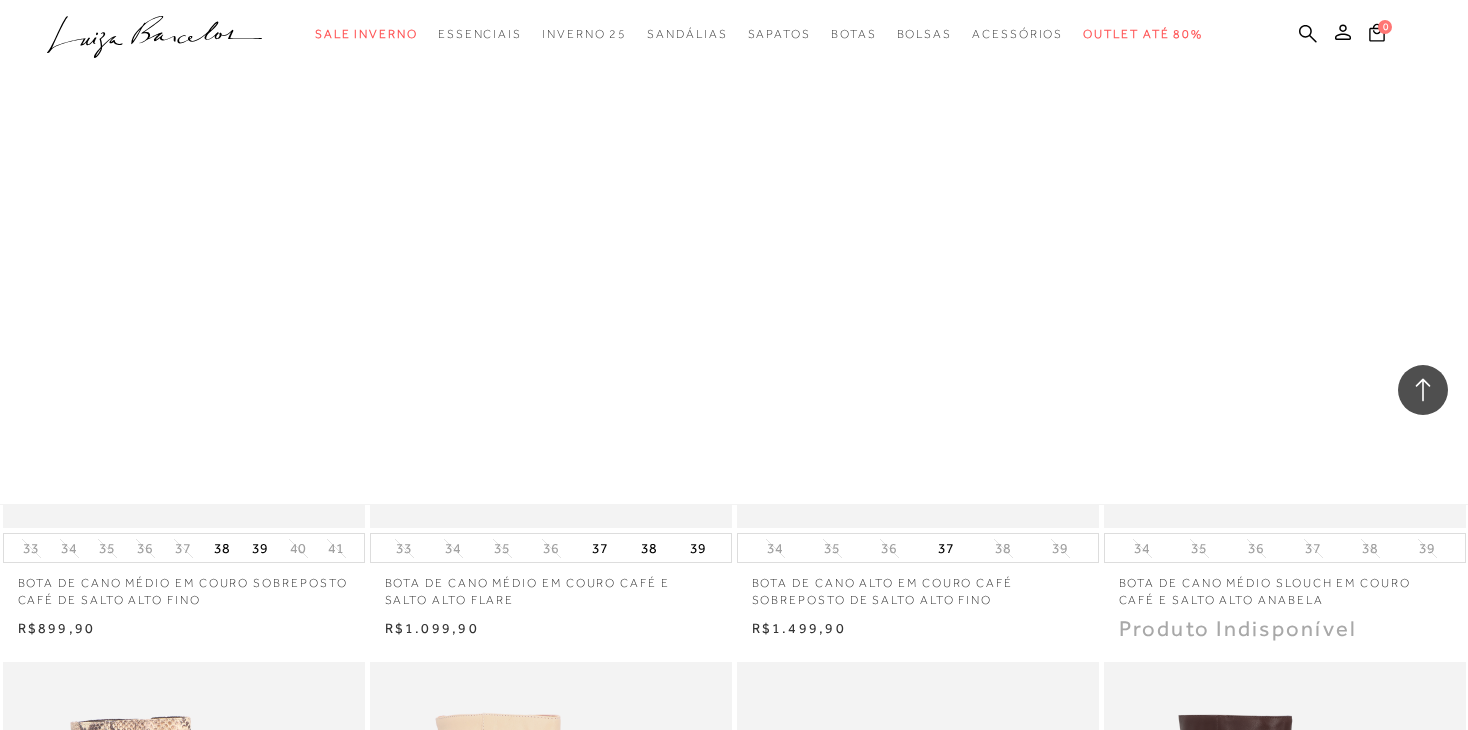 scroll, scrollTop: 0, scrollLeft: 0, axis: both 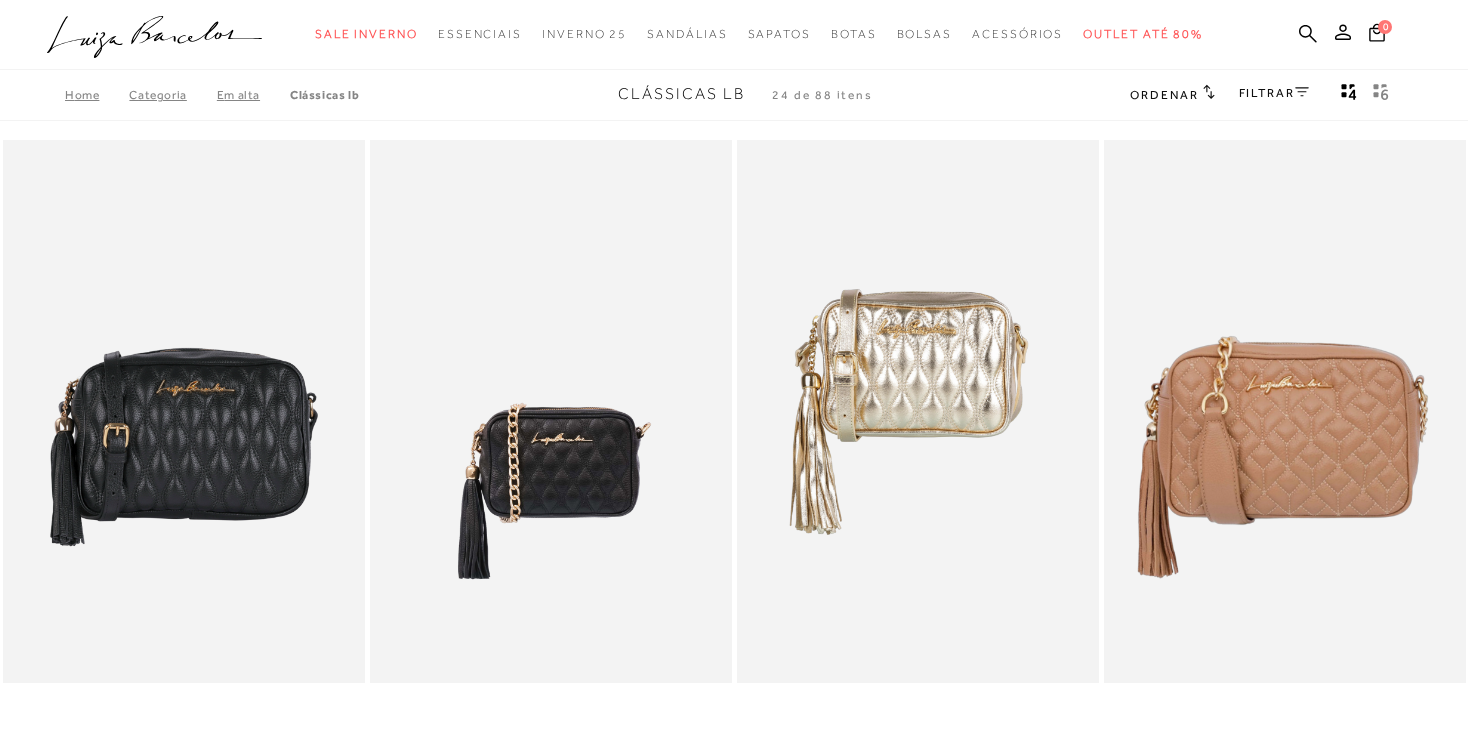 type 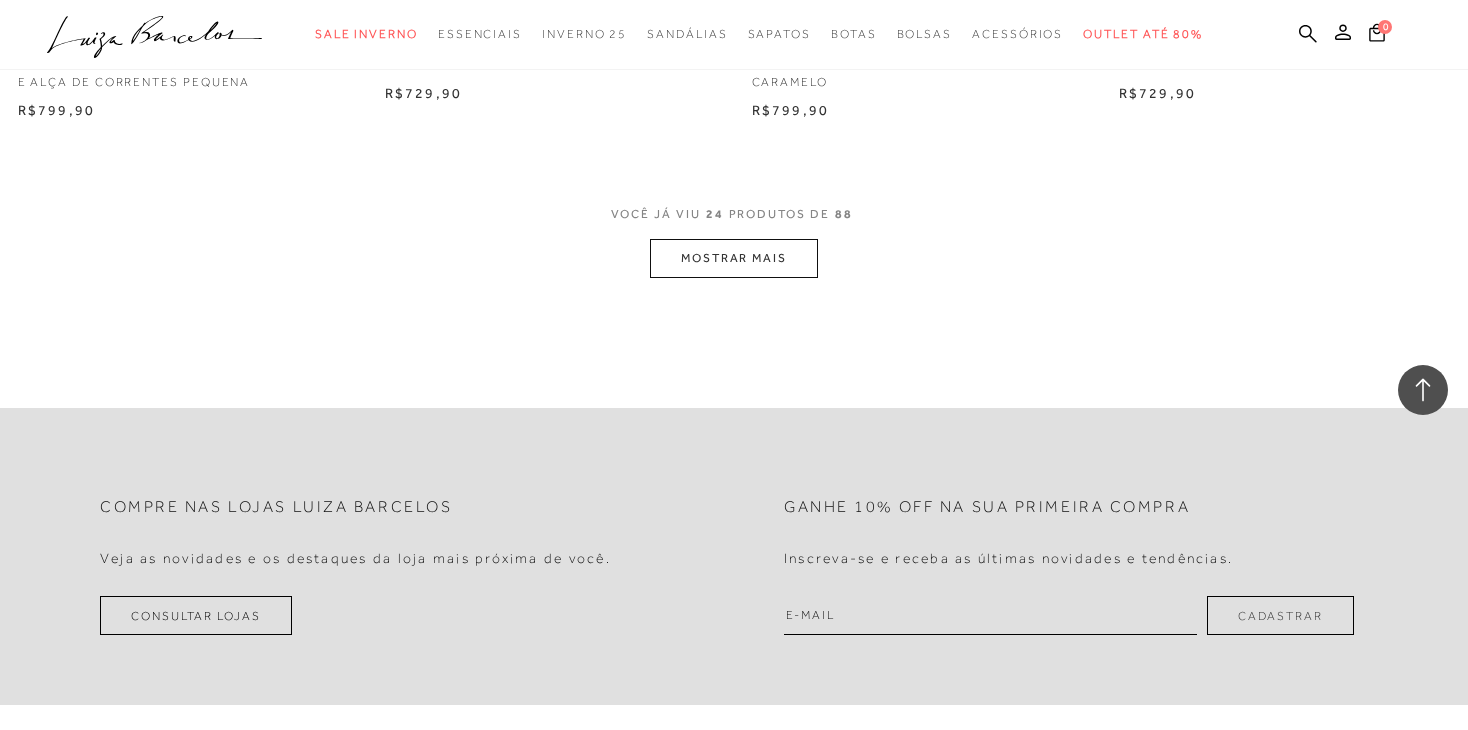 scroll, scrollTop: 4040, scrollLeft: 0, axis: vertical 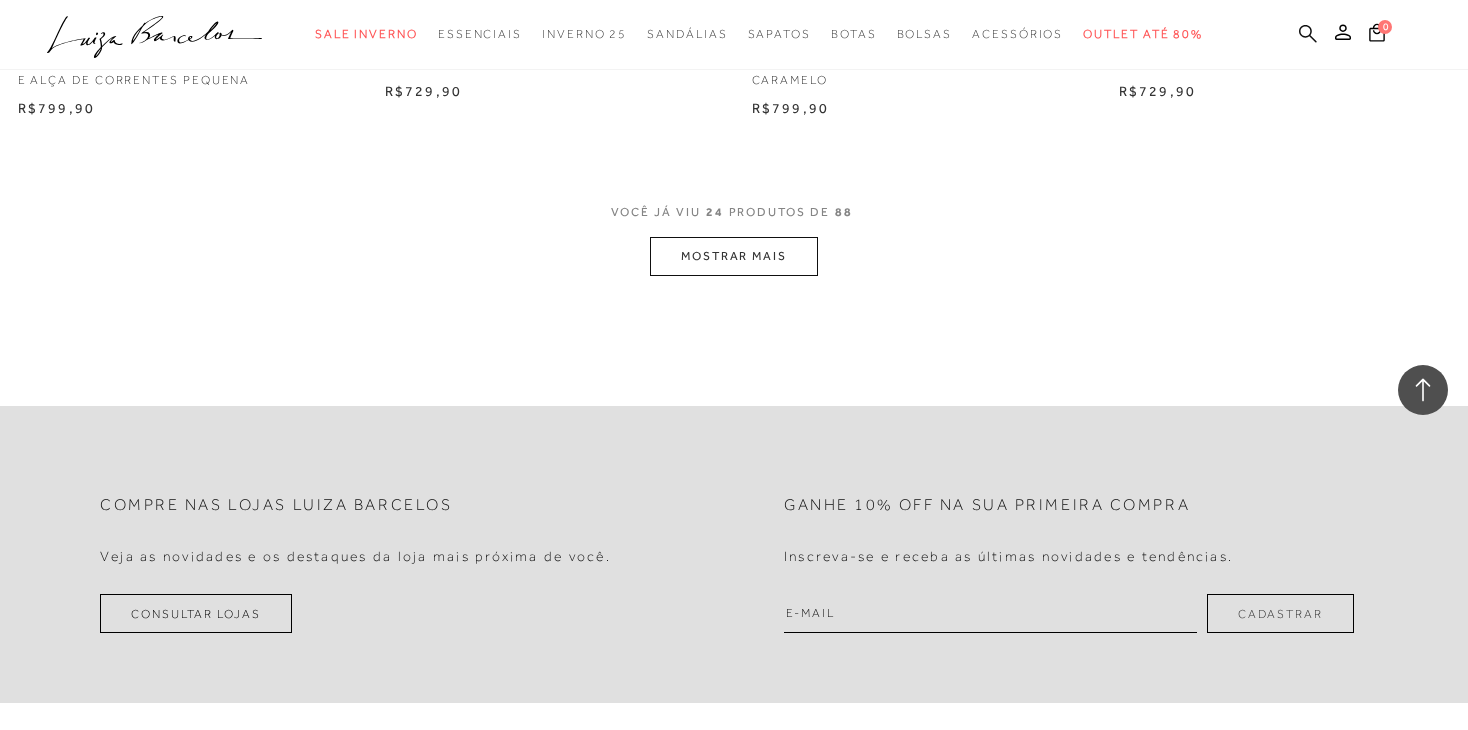click at bounding box center [1308, 35] 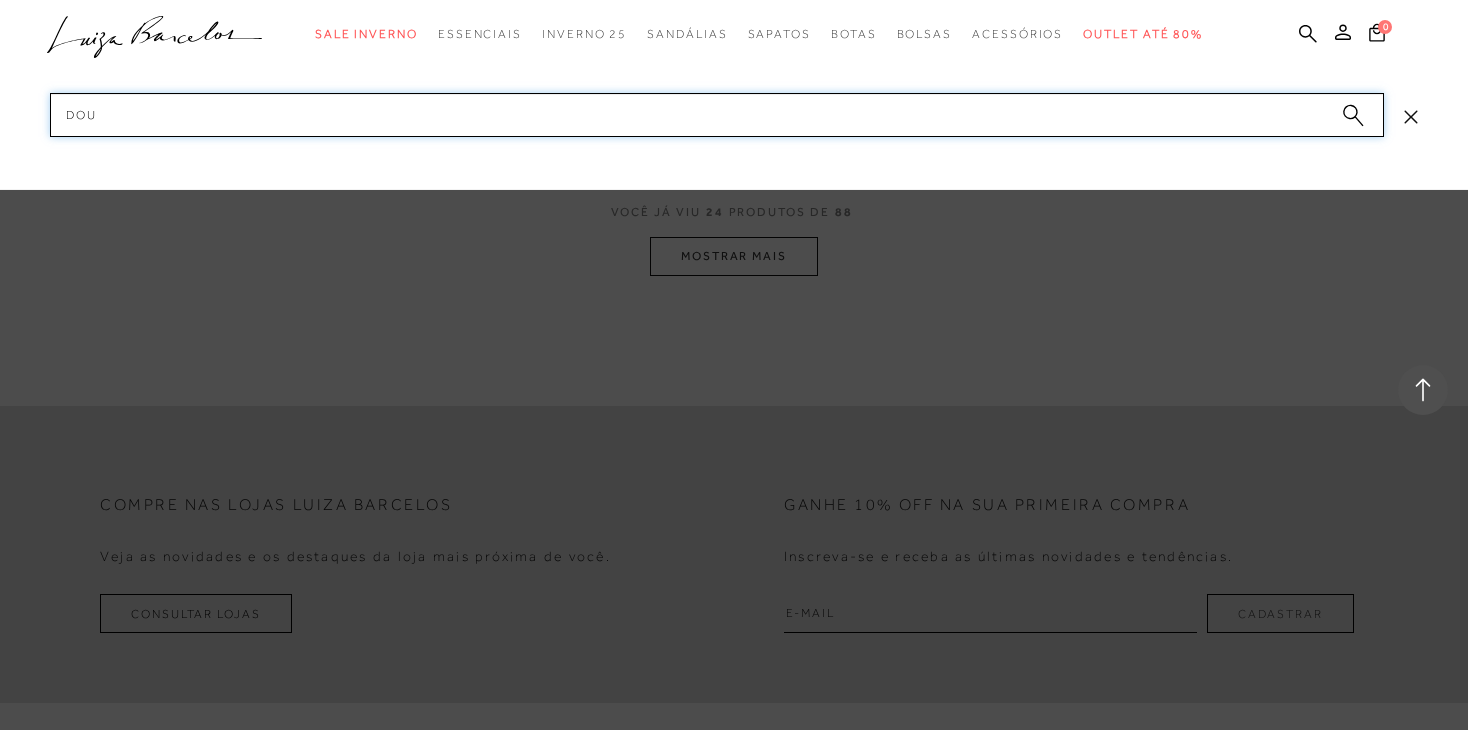 type on "dour" 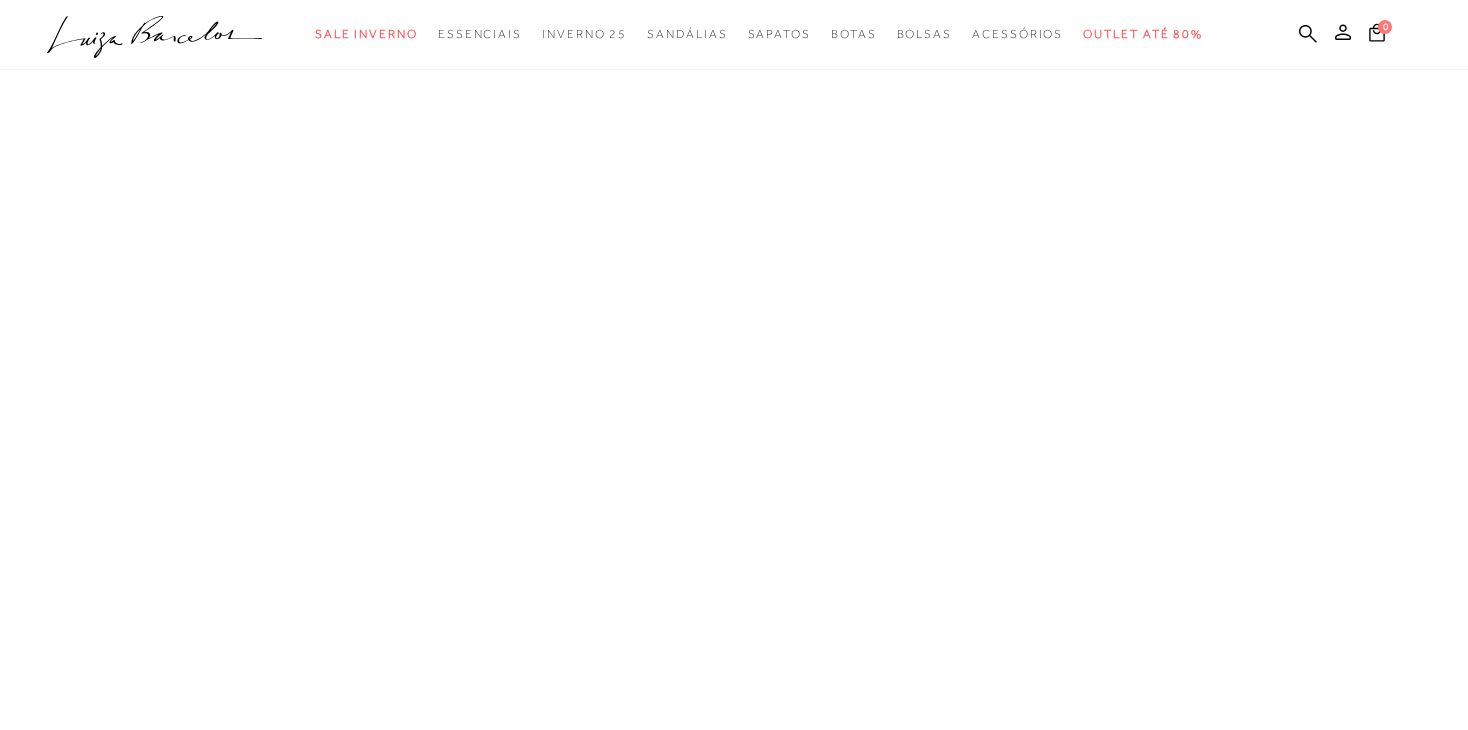 scroll, scrollTop: 0, scrollLeft: 0, axis: both 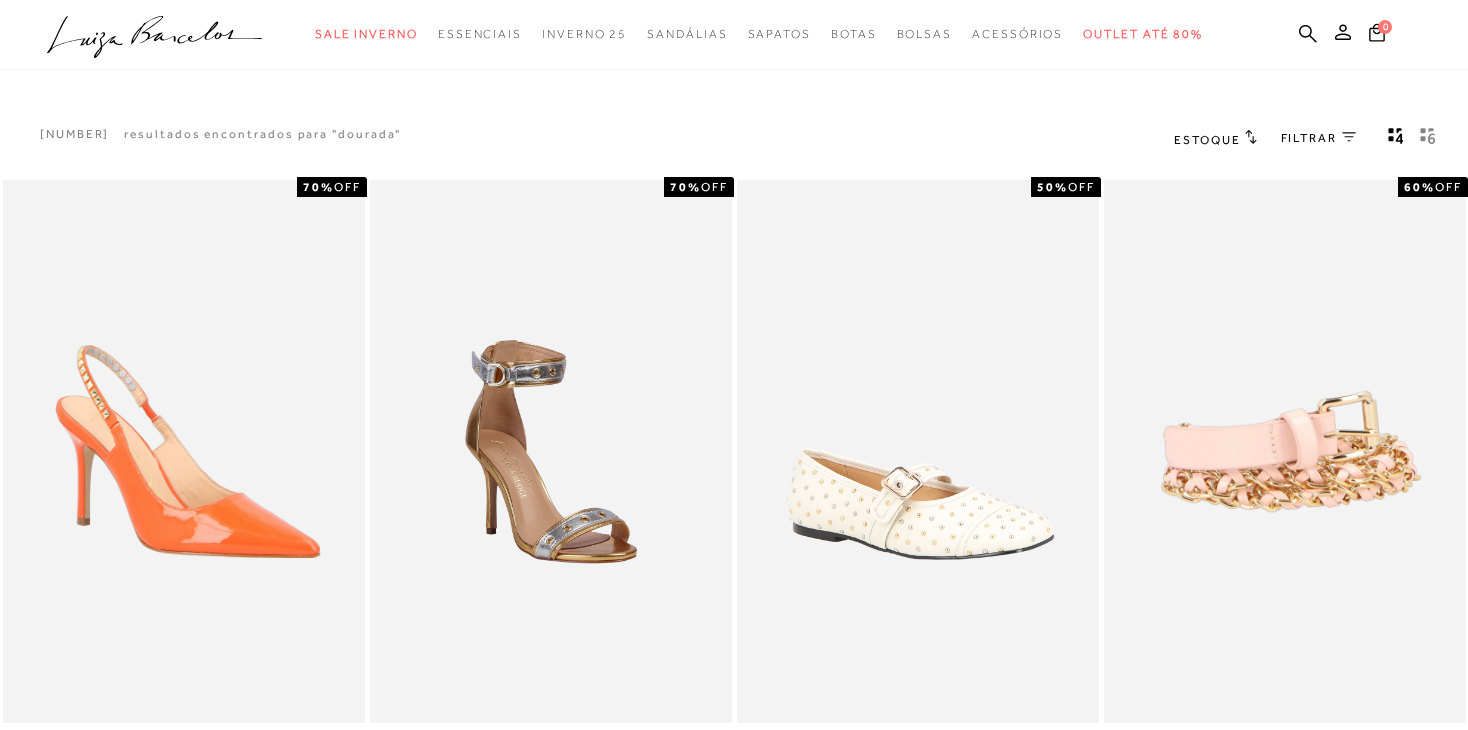 type 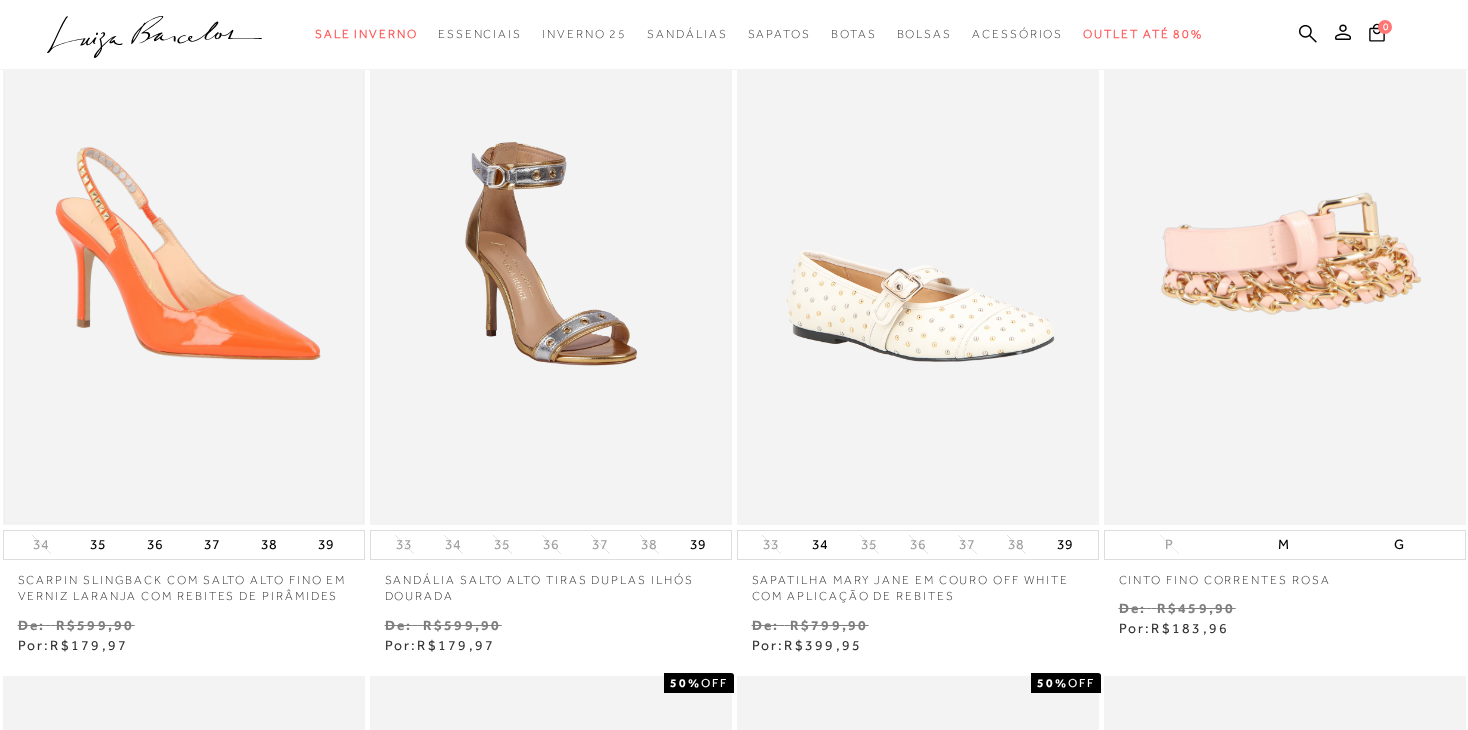 scroll, scrollTop: 200, scrollLeft: 0, axis: vertical 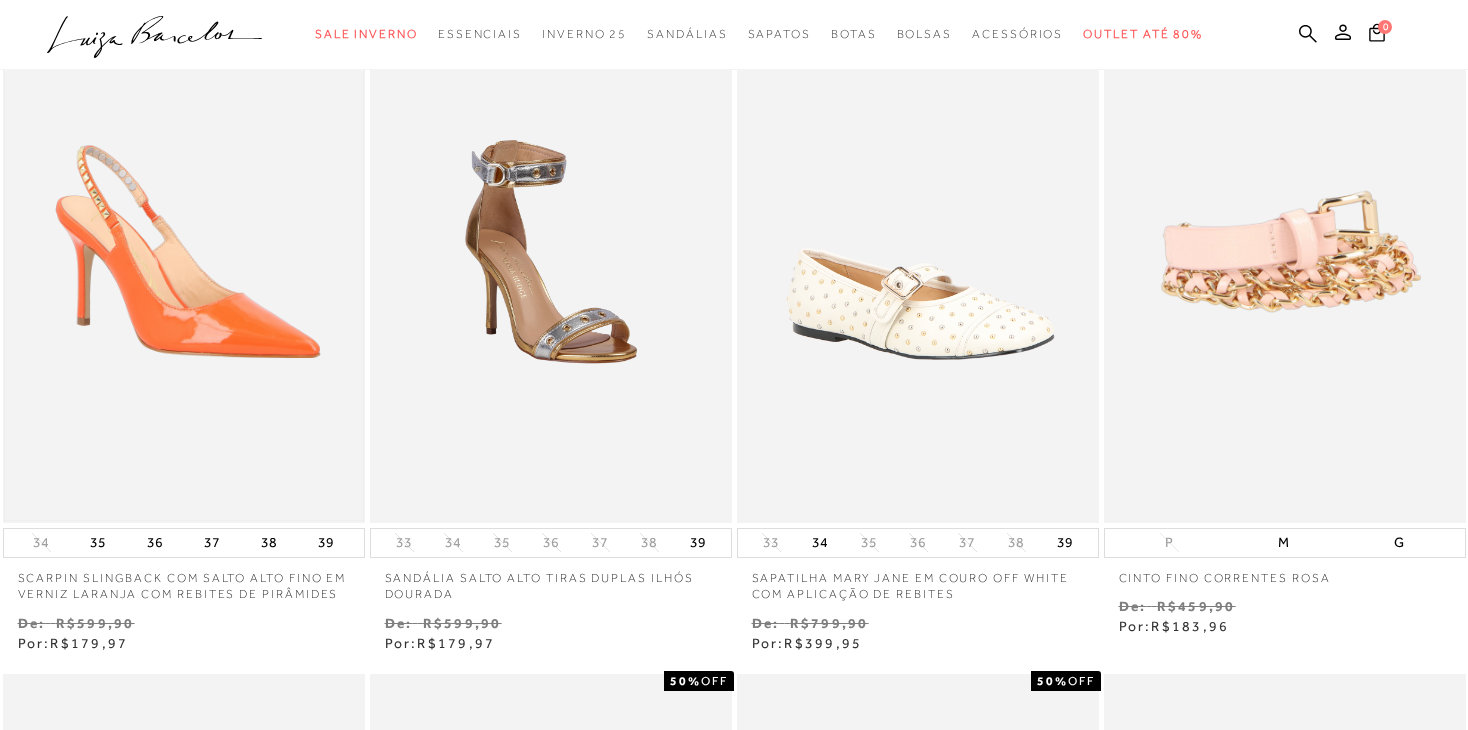 click at bounding box center [184, 251] 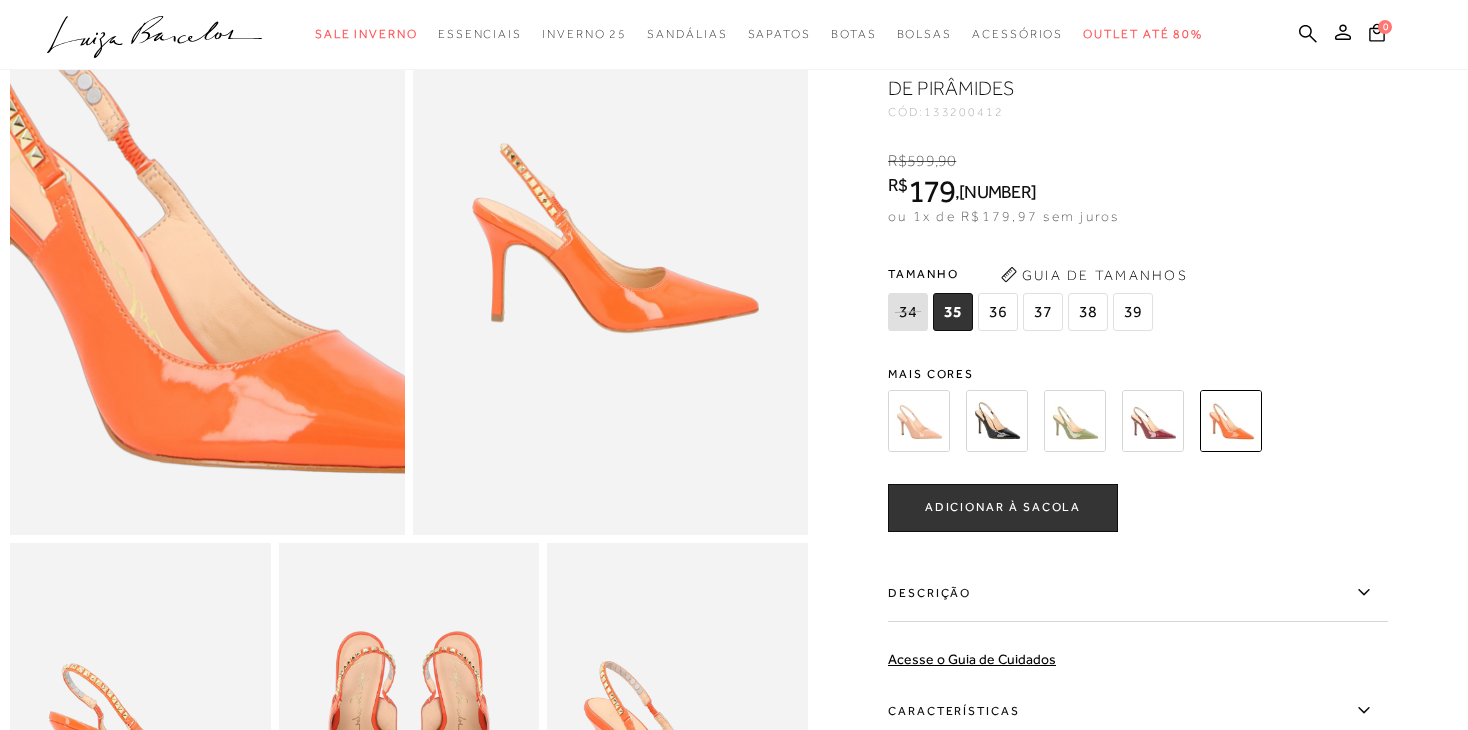 scroll, scrollTop: 240, scrollLeft: 0, axis: vertical 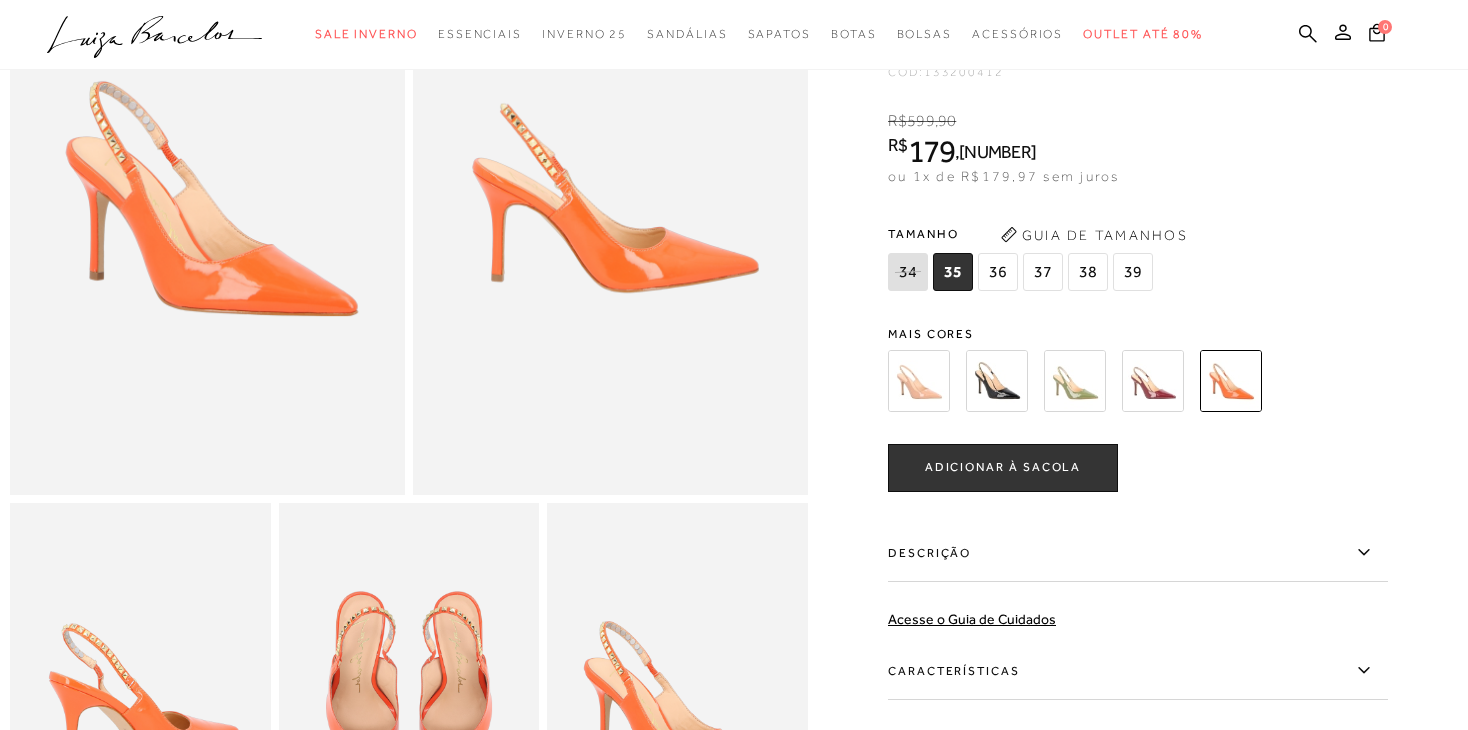 click at bounding box center (997, 381) 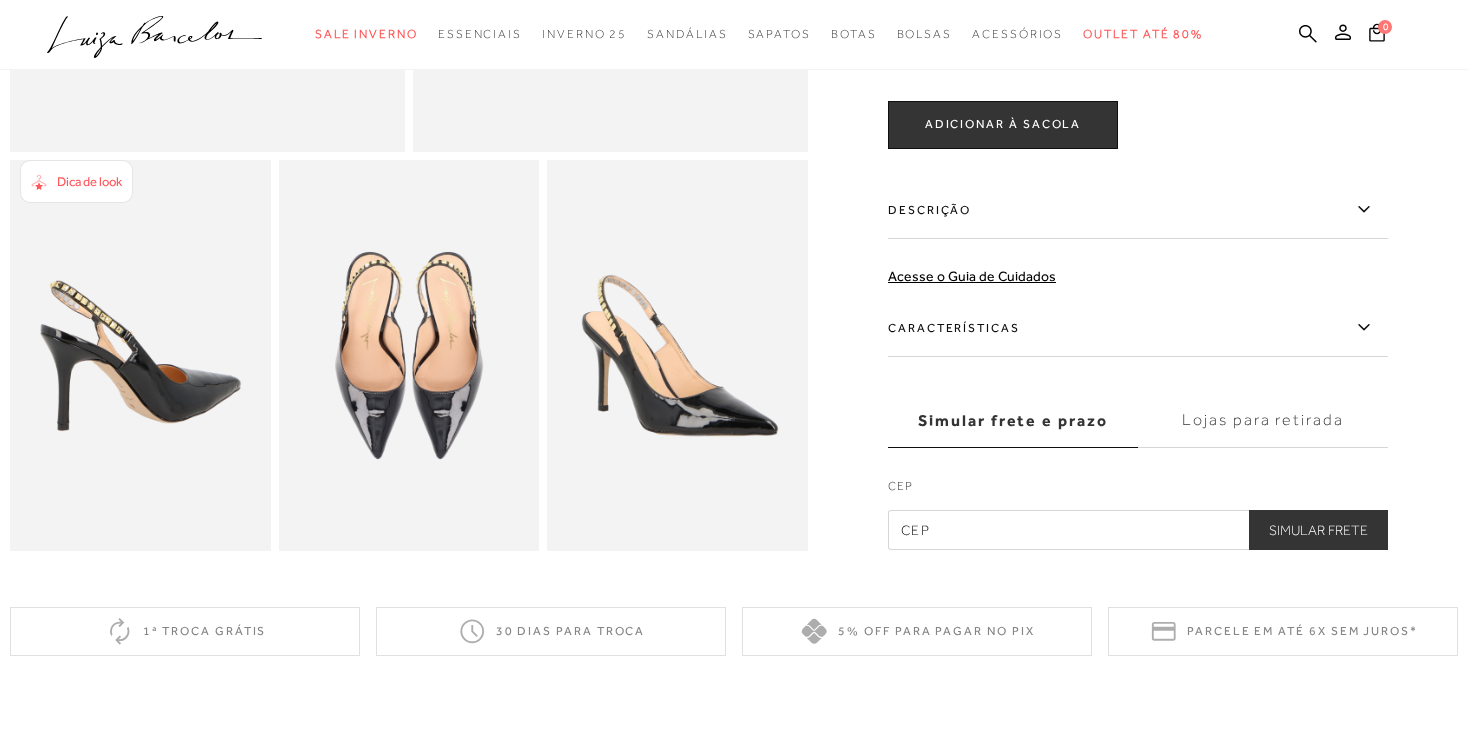 scroll, scrollTop: 600, scrollLeft: 0, axis: vertical 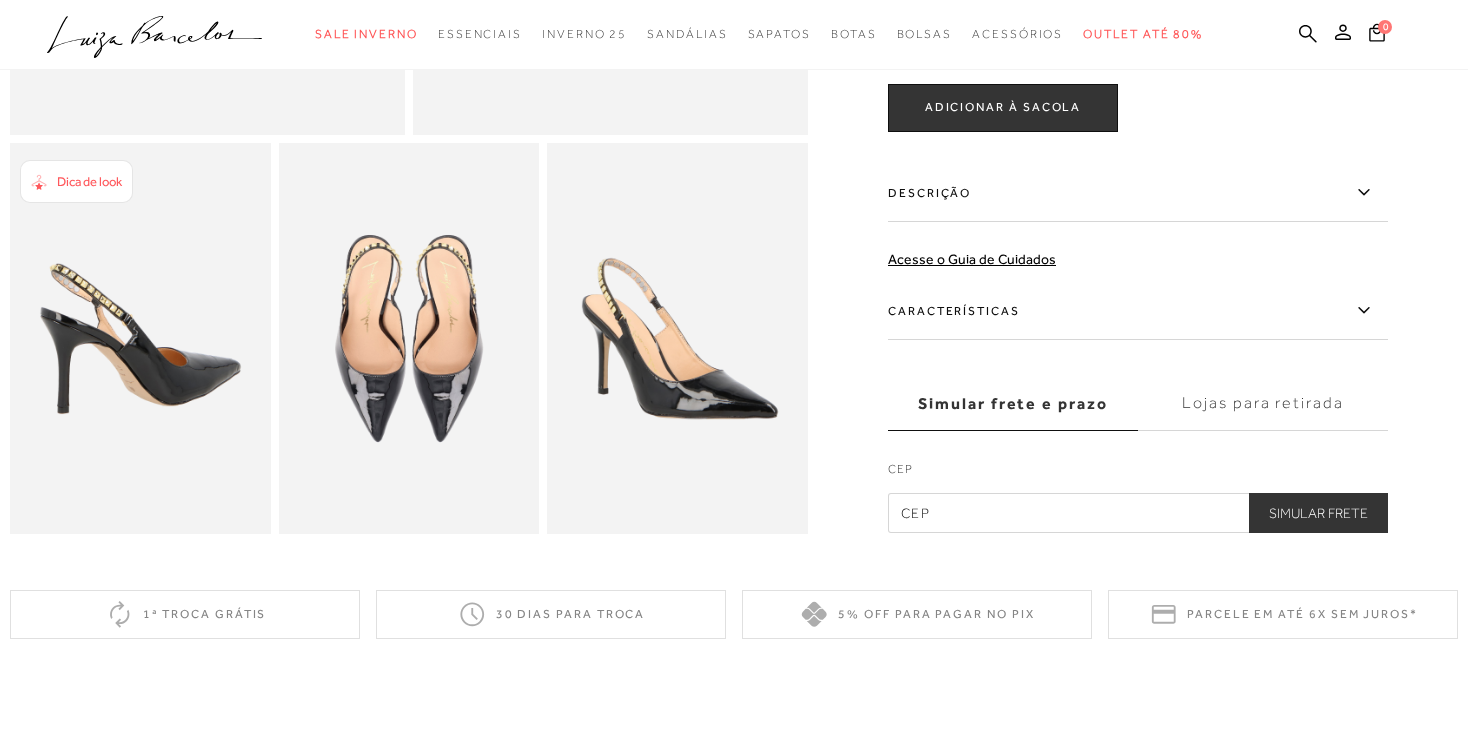 click at bounding box center [140, 338] 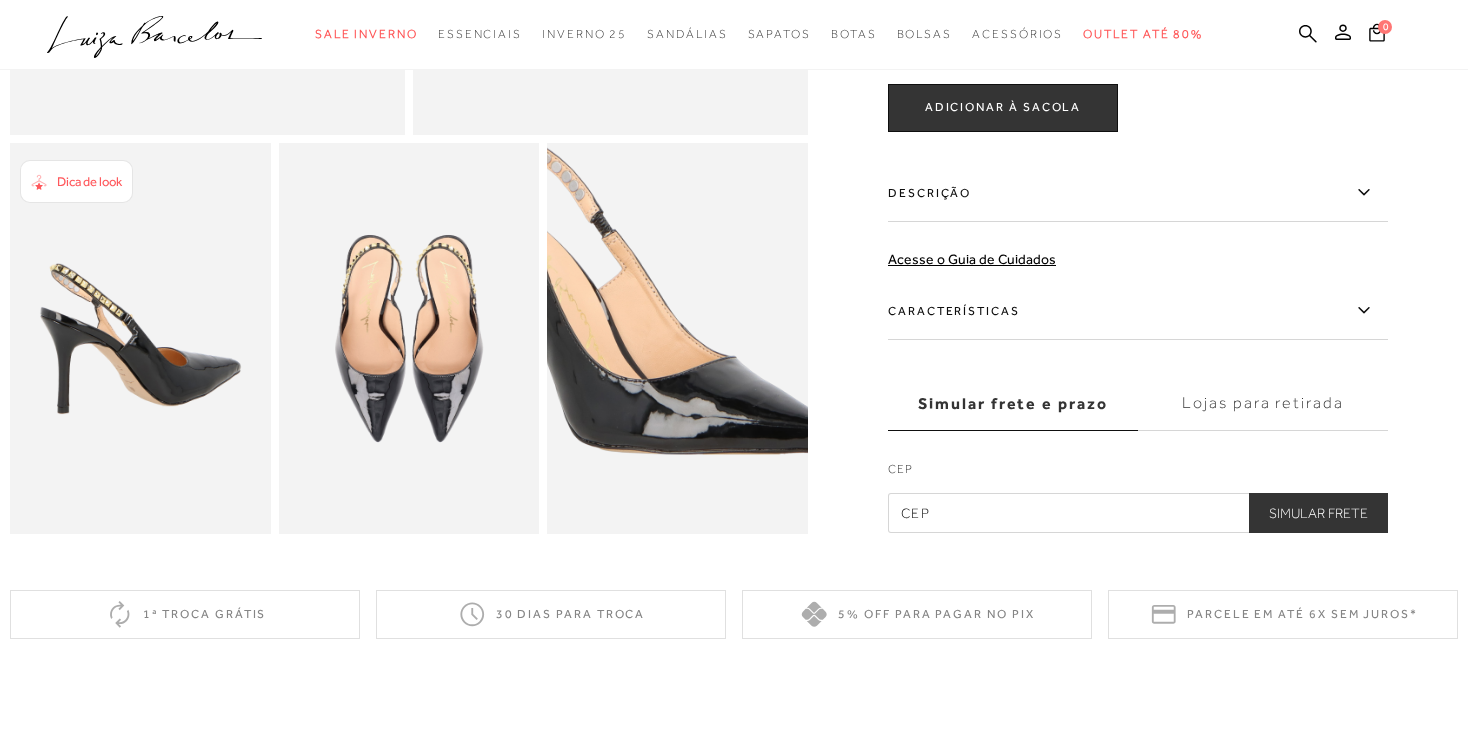 click at bounding box center (140, 338) 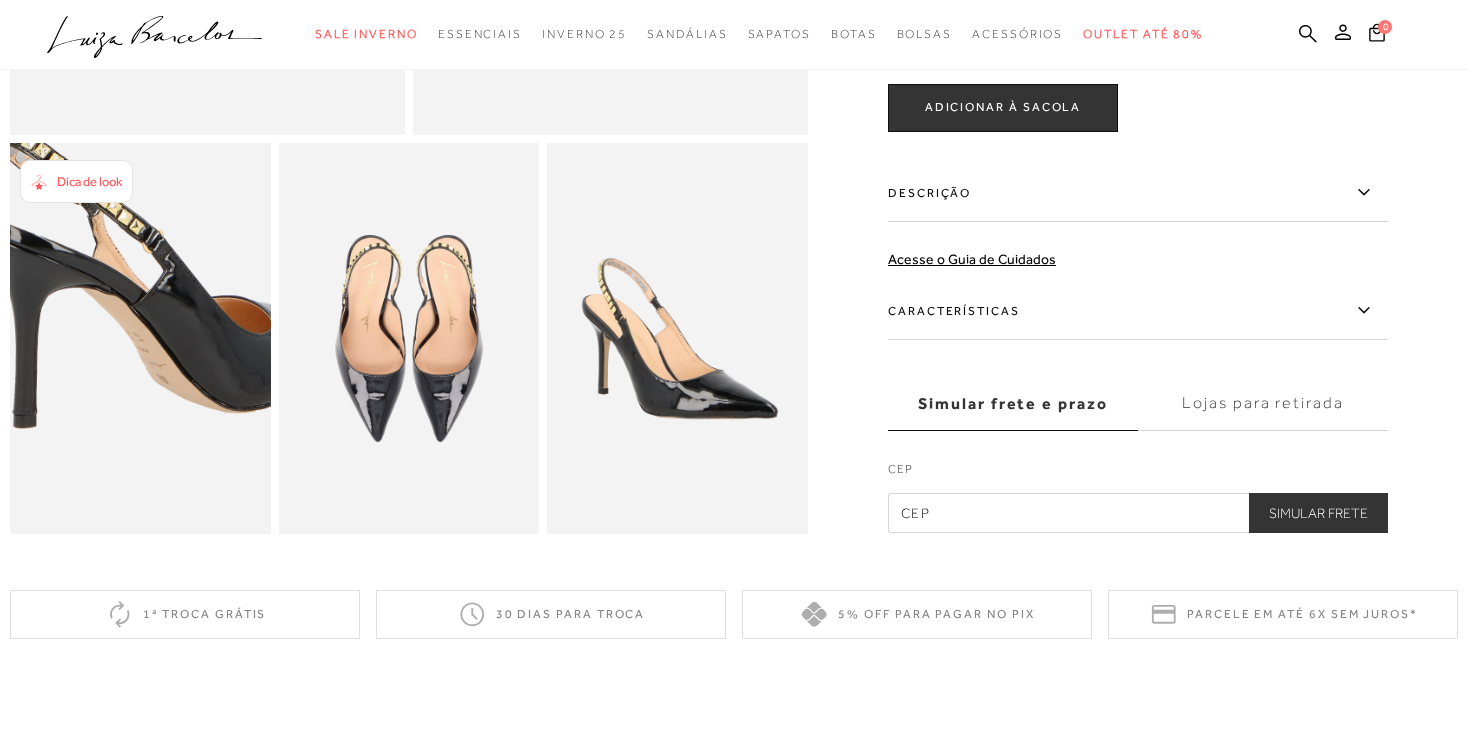click at bounding box center [178, 278] 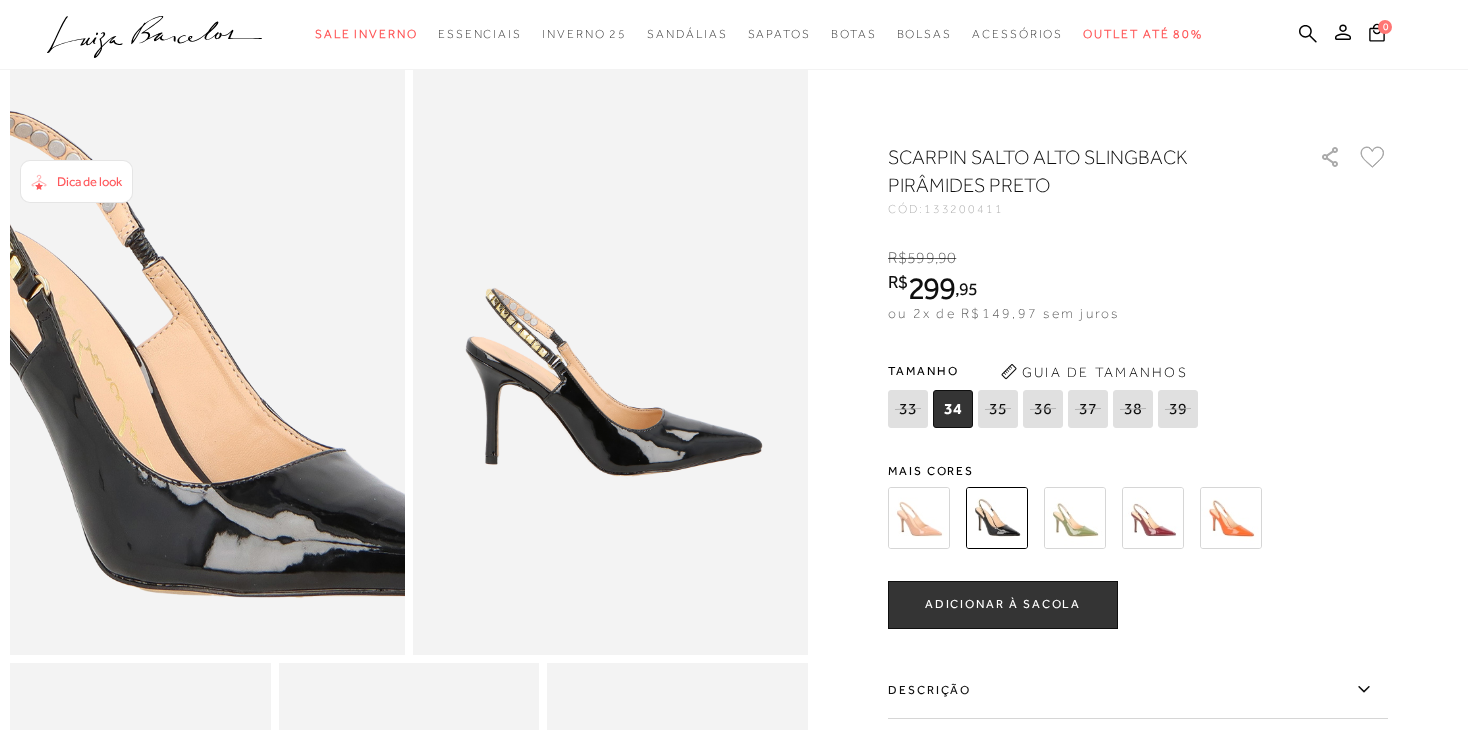 scroll, scrollTop: 120, scrollLeft: 0, axis: vertical 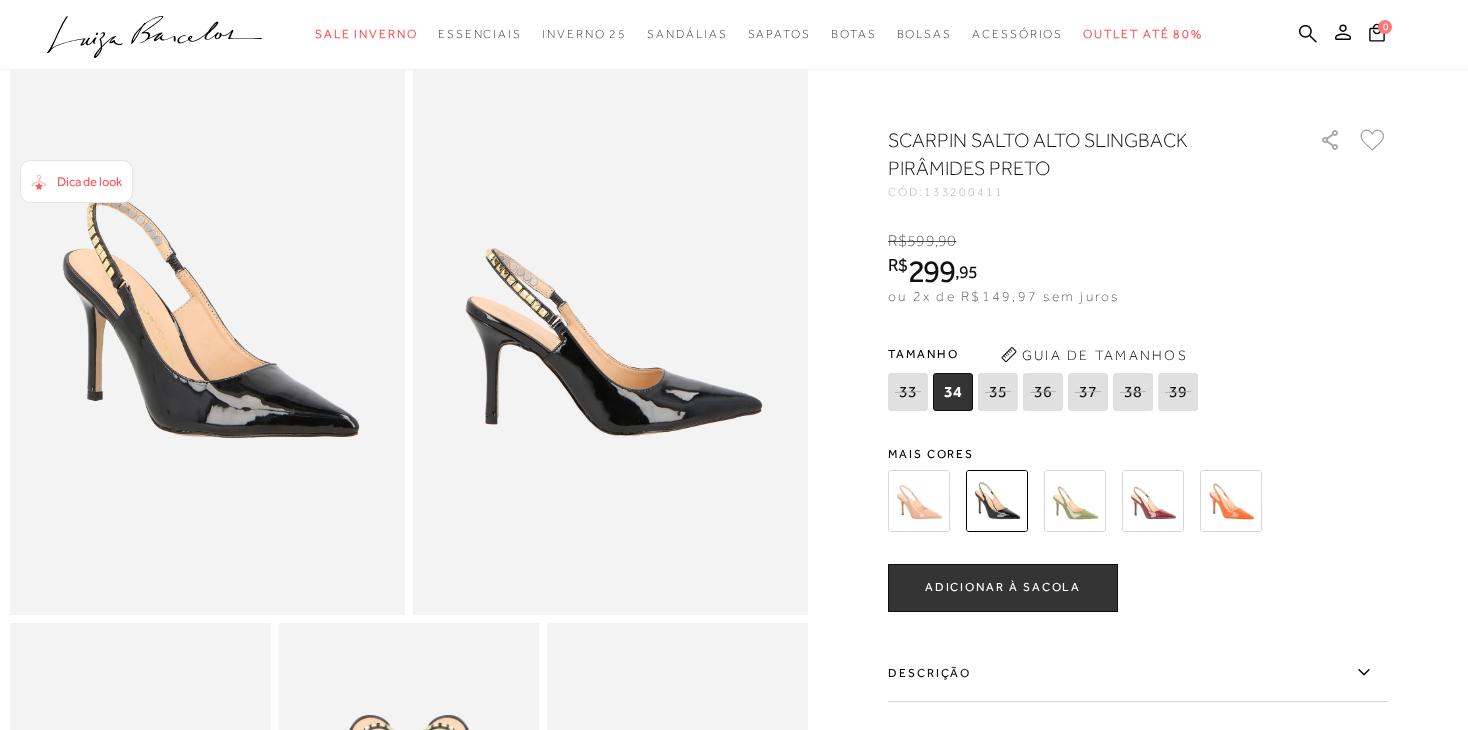 click at bounding box center [1153, 501] 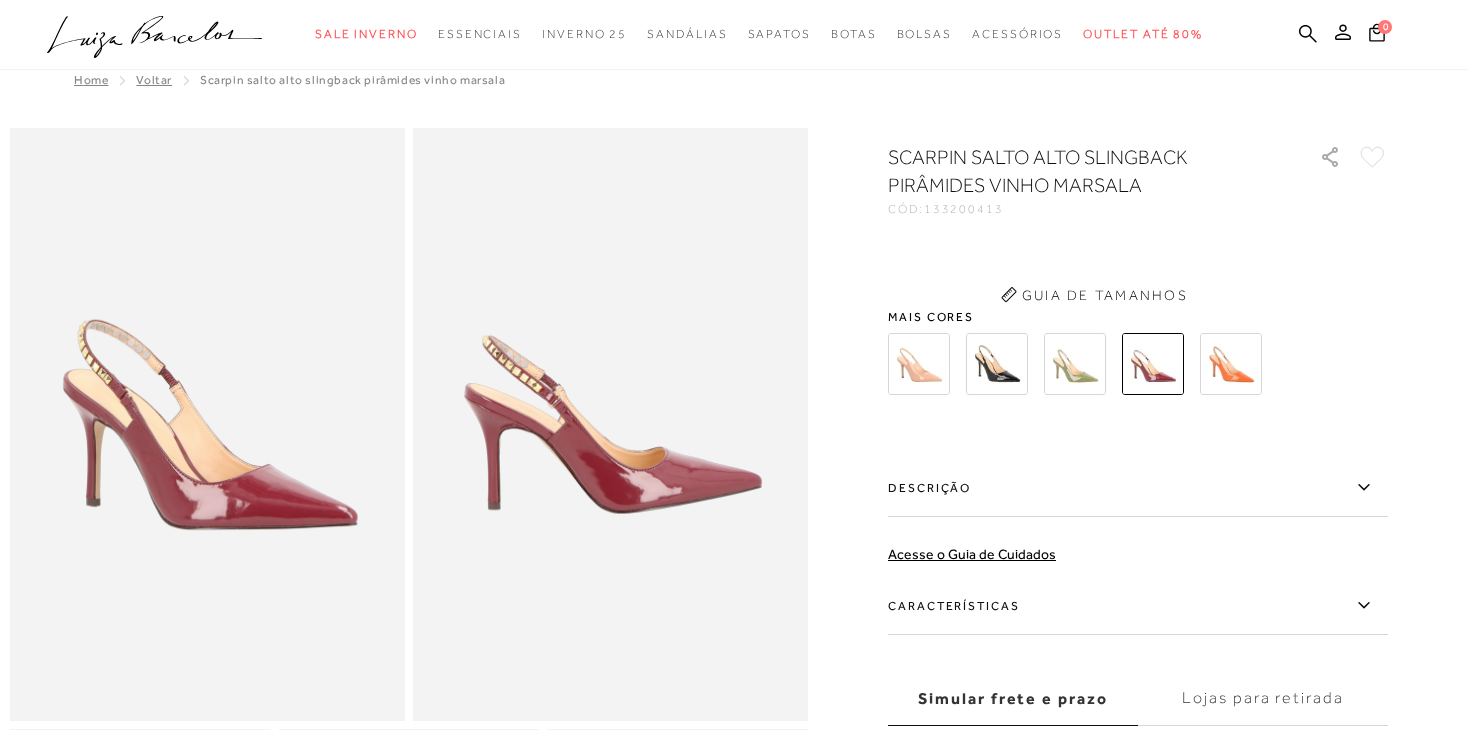scroll, scrollTop: 0, scrollLeft: 0, axis: both 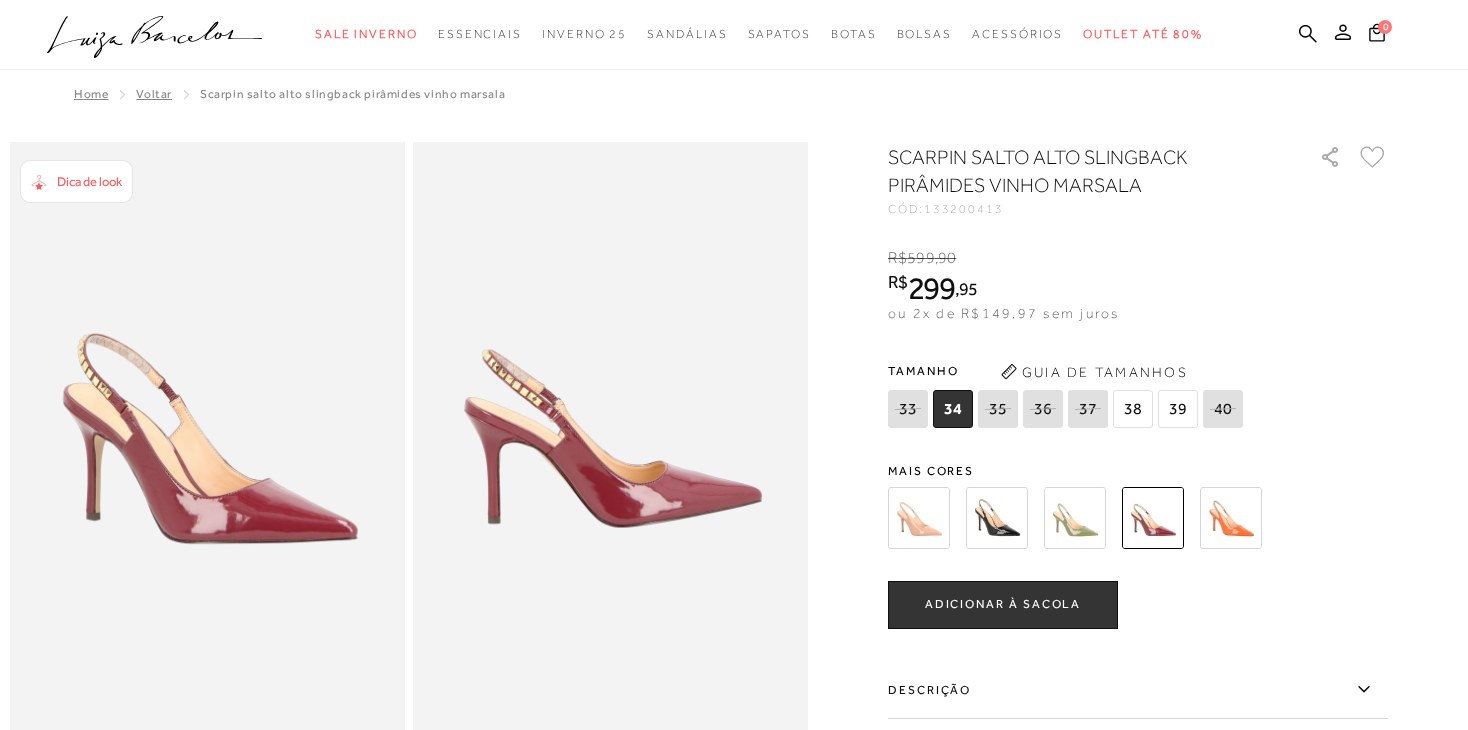 click at bounding box center [1231, 518] 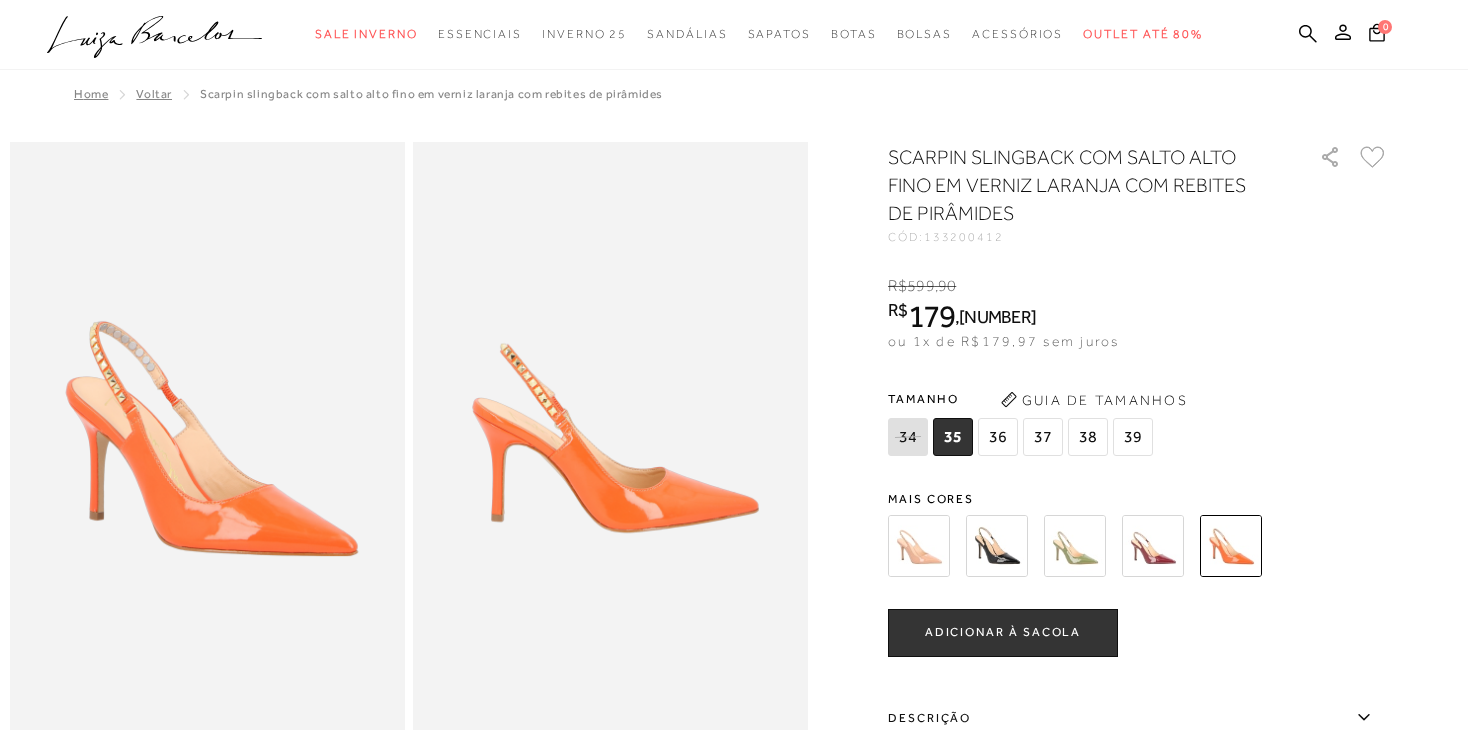 click at bounding box center (997, 546) 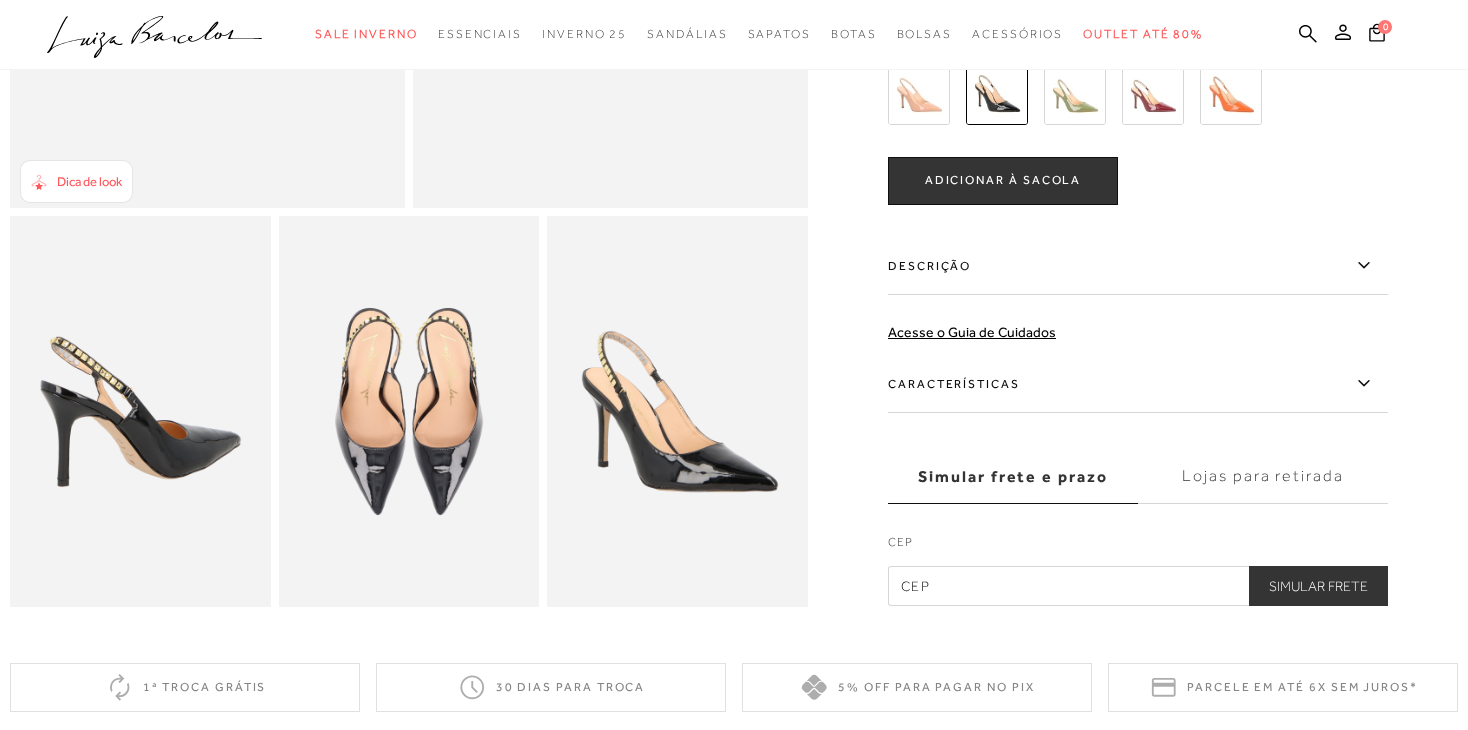 scroll, scrollTop: 520, scrollLeft: 0, axis: vertical 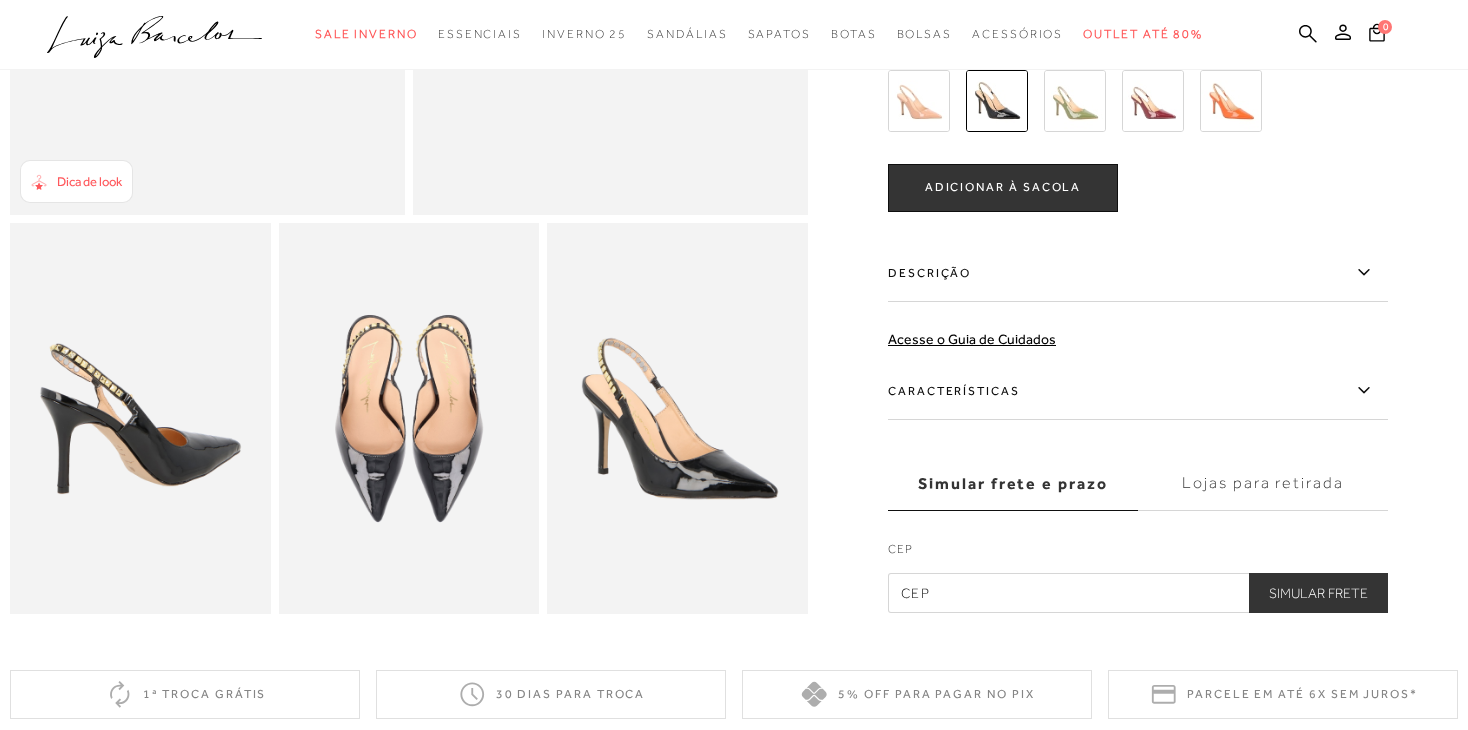 click at bounding box center (140, 418) 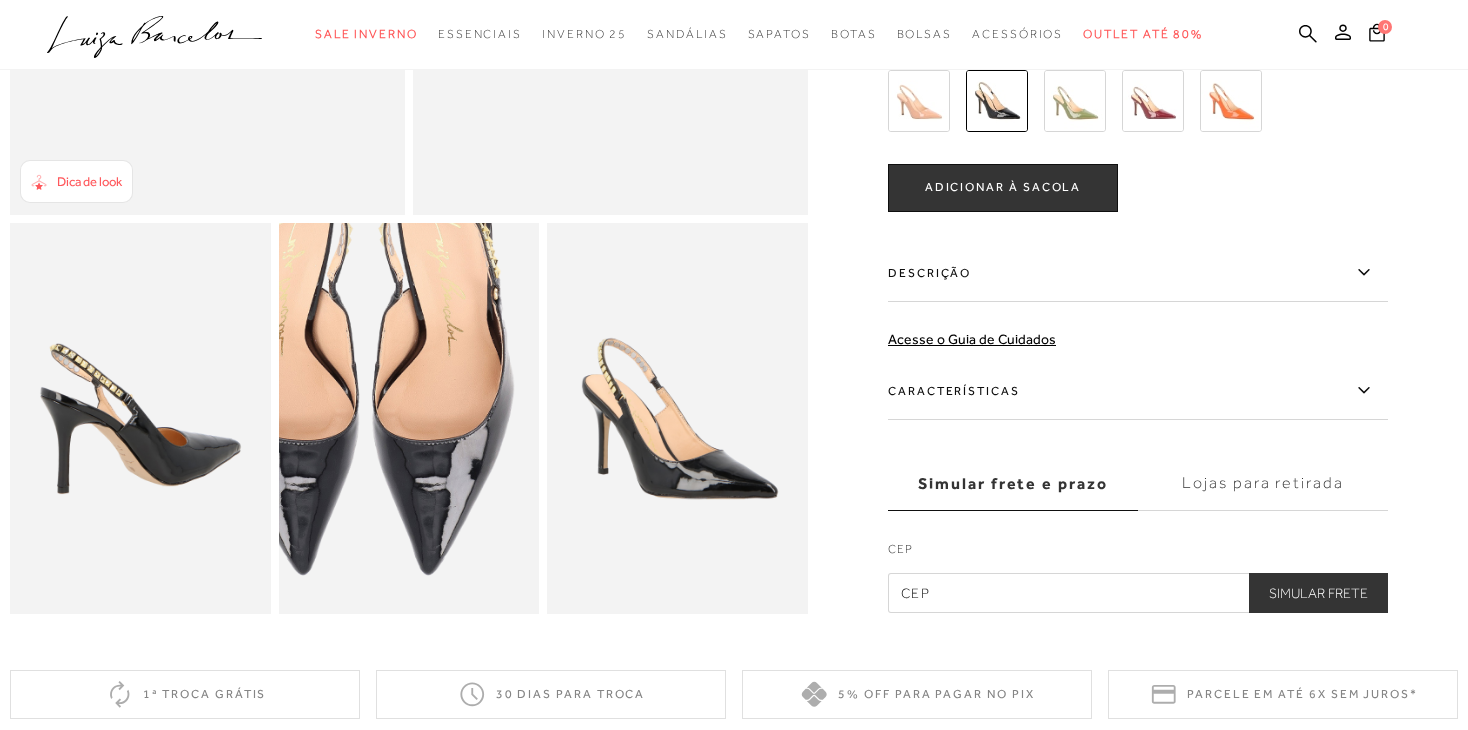 click at bounding box center (140, 418) 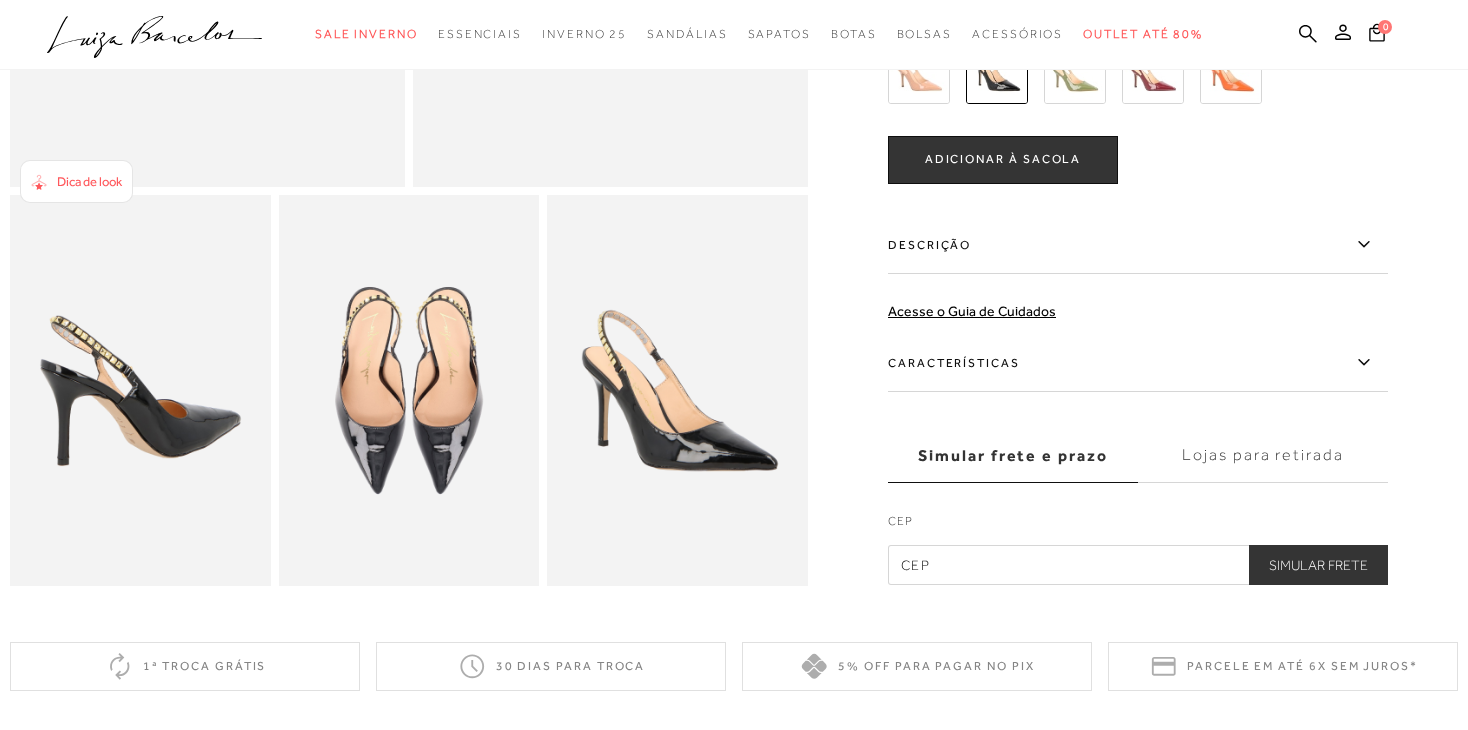 scroll, scrollTop: 560, scrollLeft: 0, axis: vertical 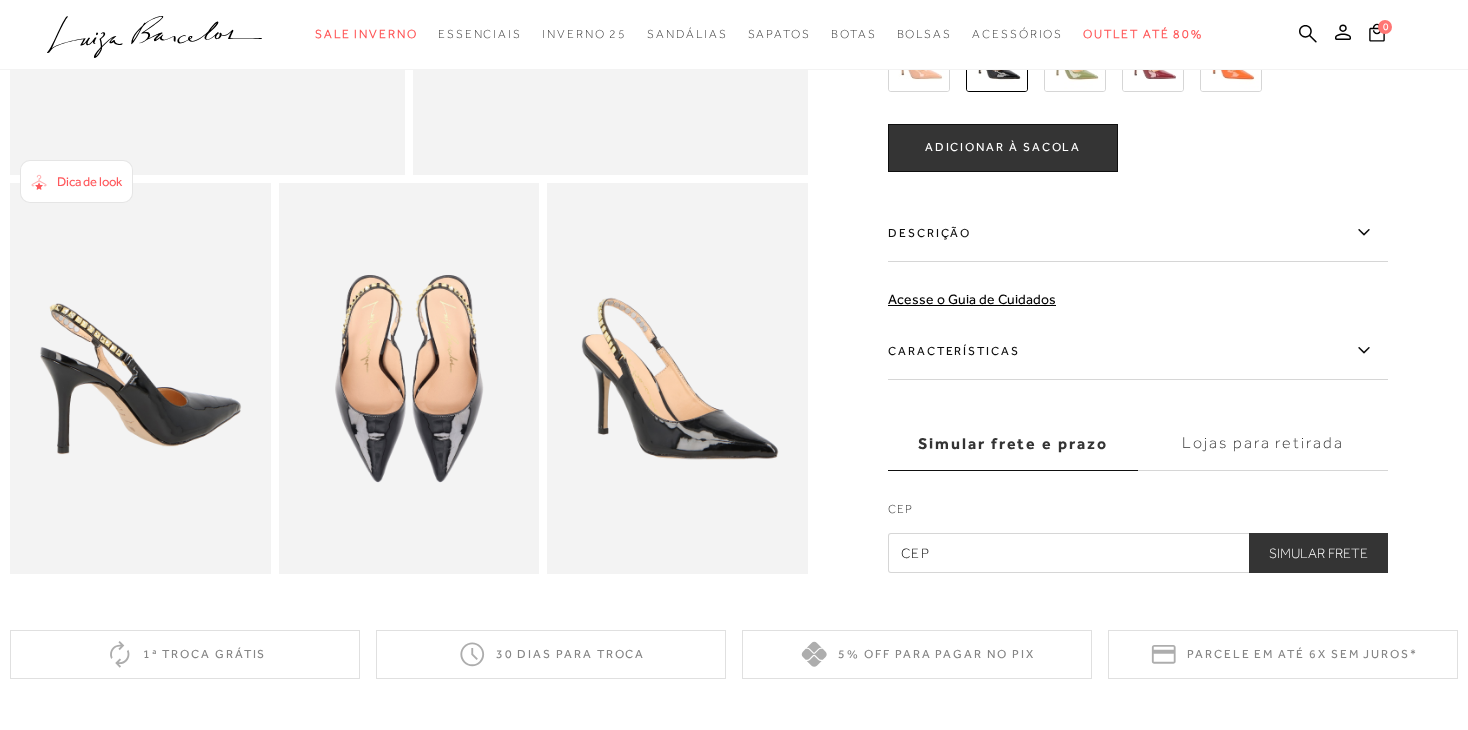 click on "Descrição" at bounding box center [1138, 233] 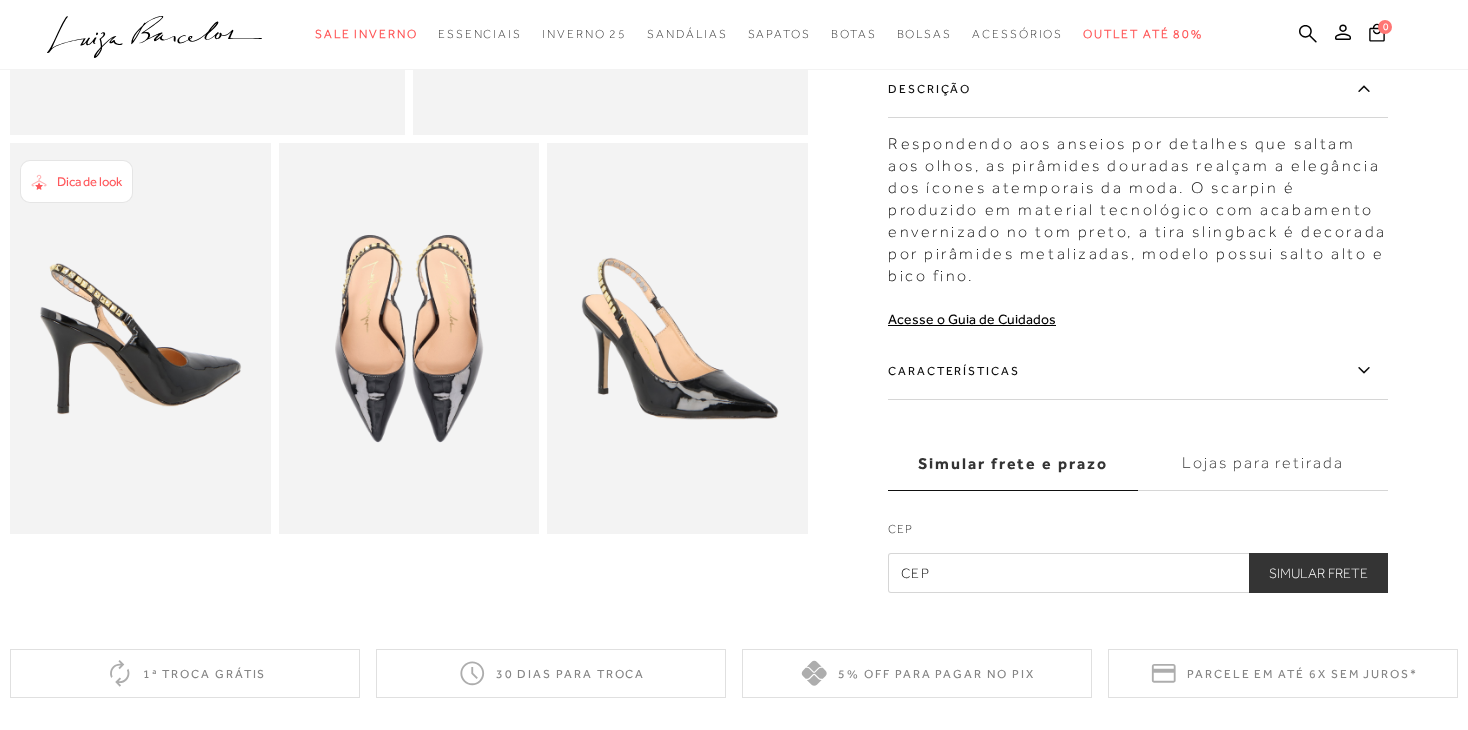 scroll, scrollTop: 640, scrollLeft: 0, axis: vertical 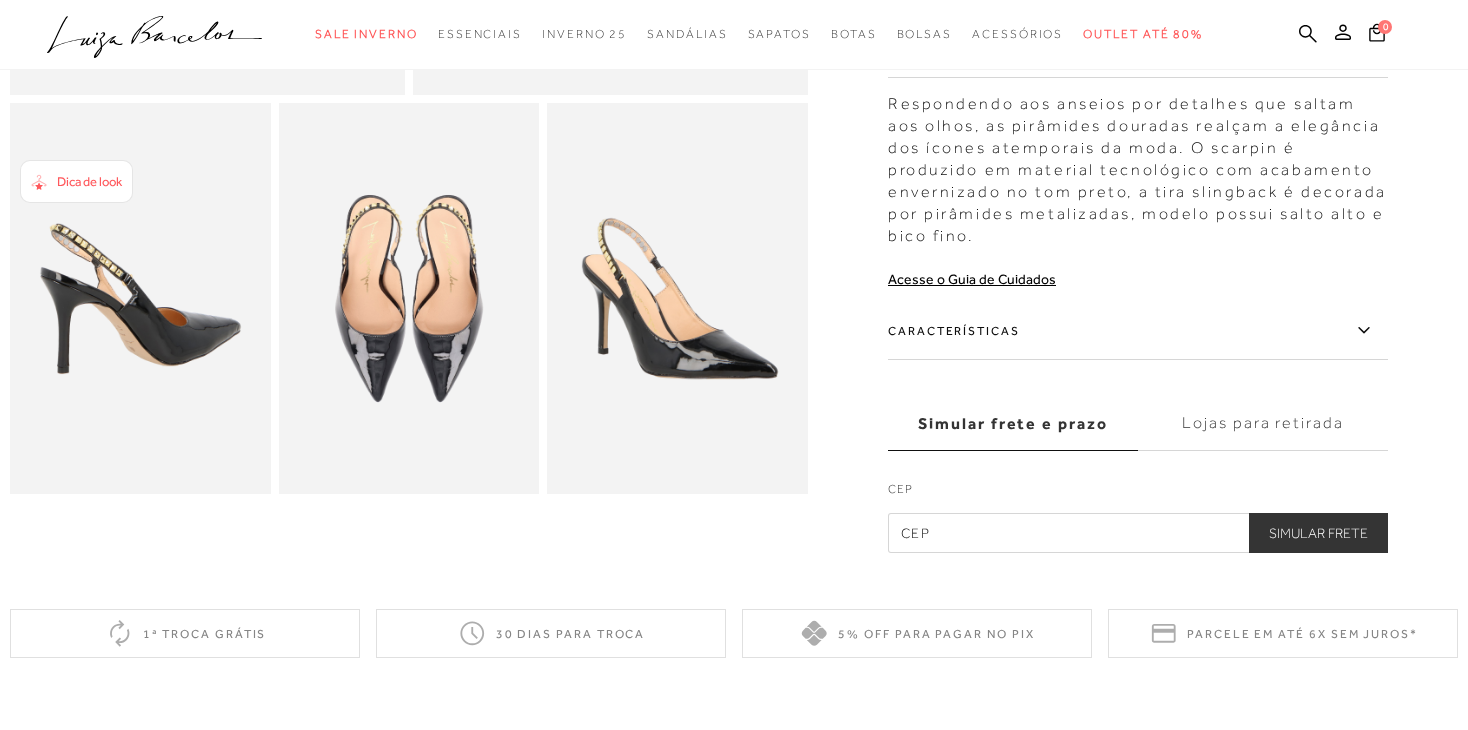 click on "Características" at bounding box center (1138, 331) 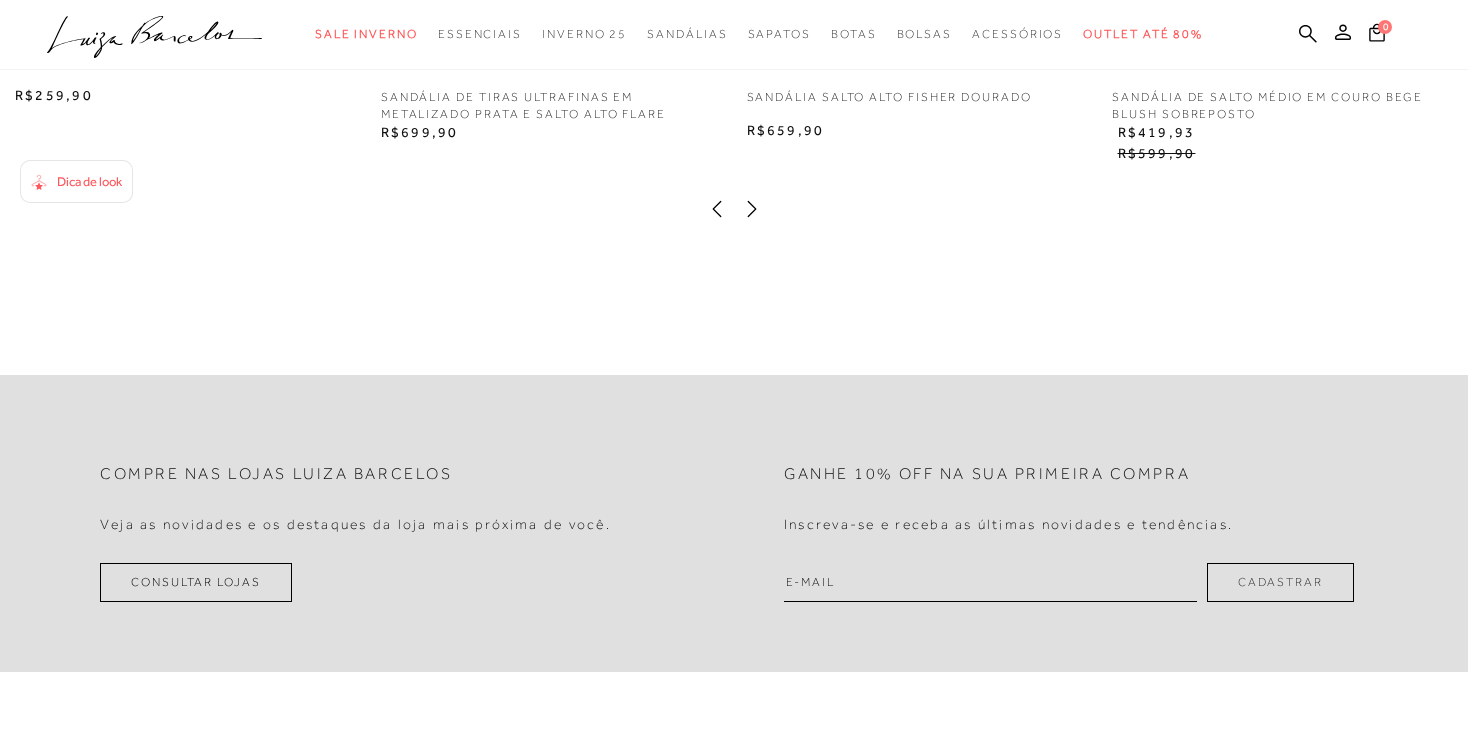 scroll, scrollTop: 2160, scrollLeft: 0, axis: vertical 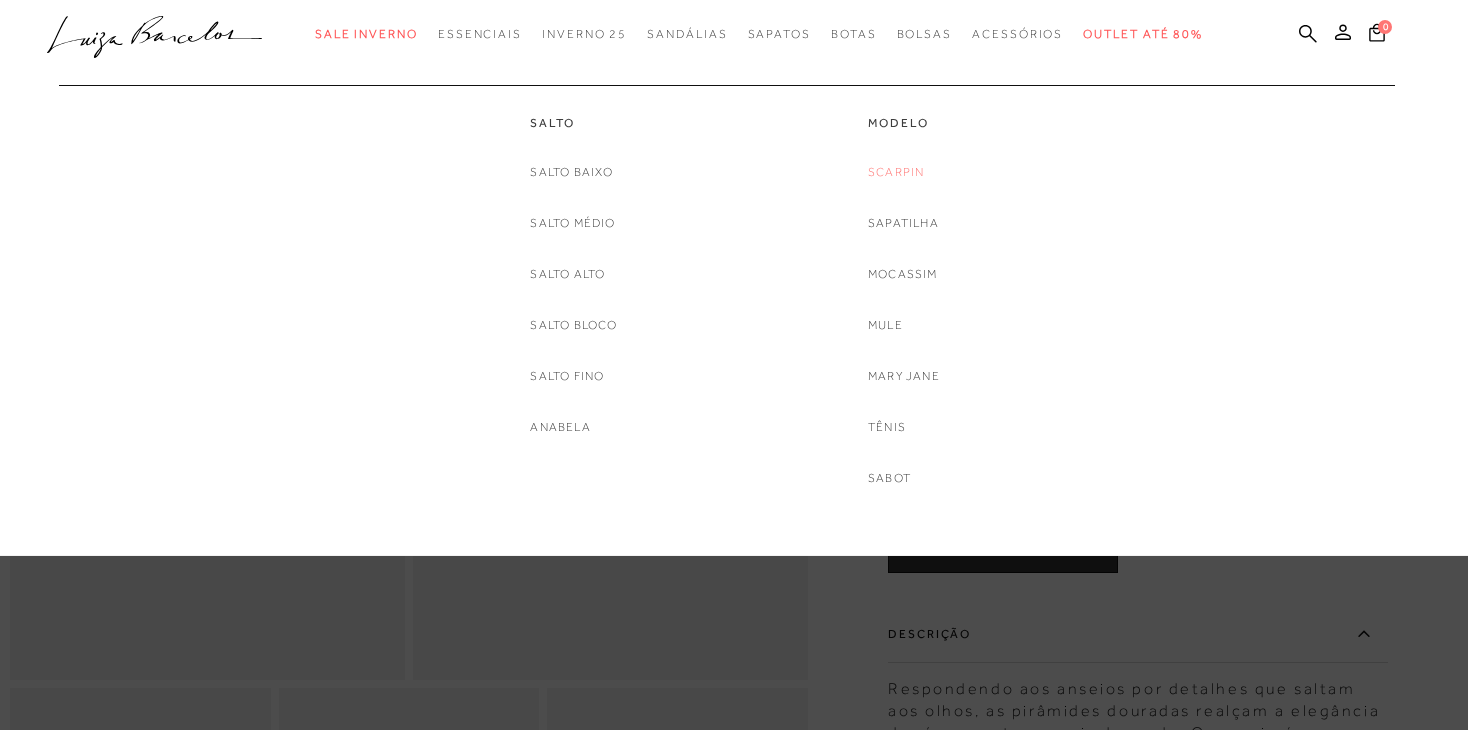 click on "Scarpin" at bounding box center (896, 172) 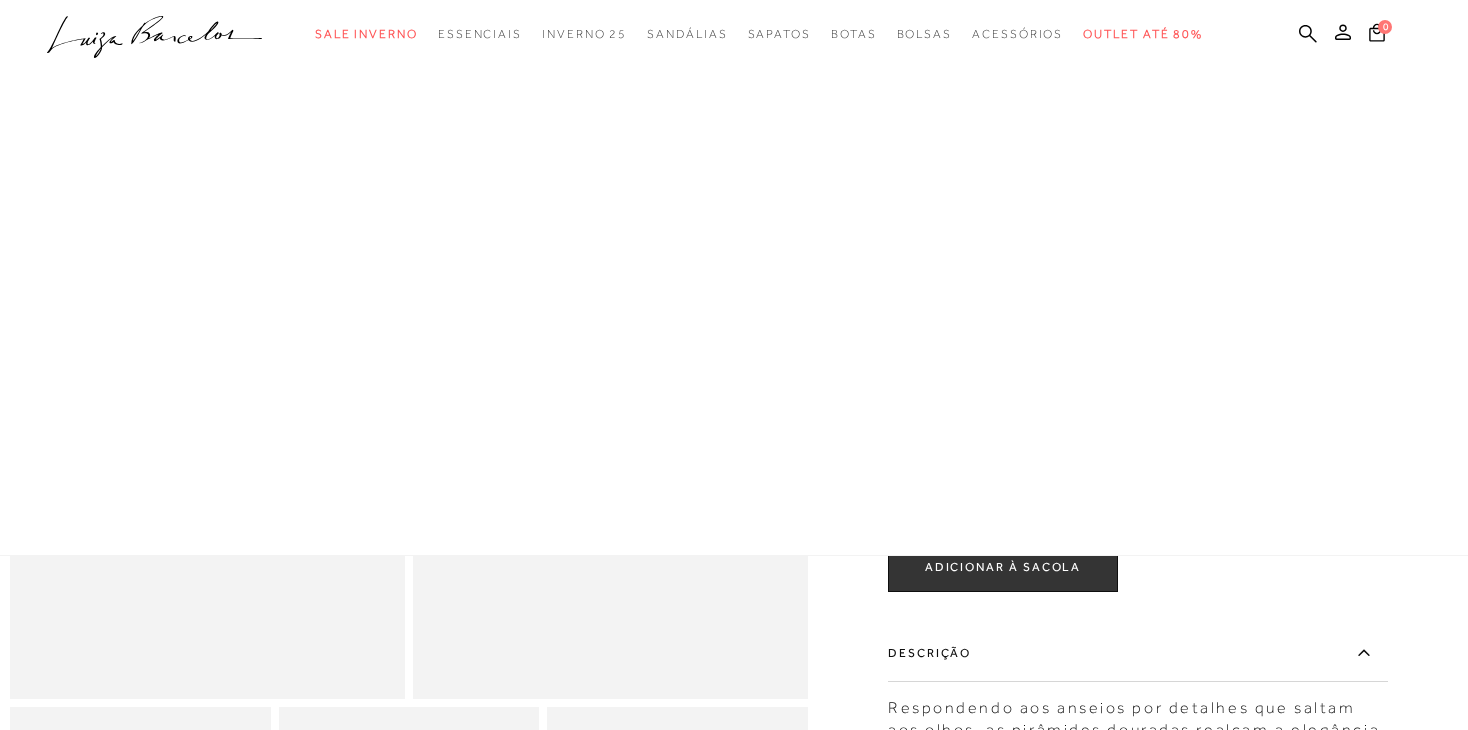 scroll, scrollTop: 19, scrollLeft: 0, axis: vertical 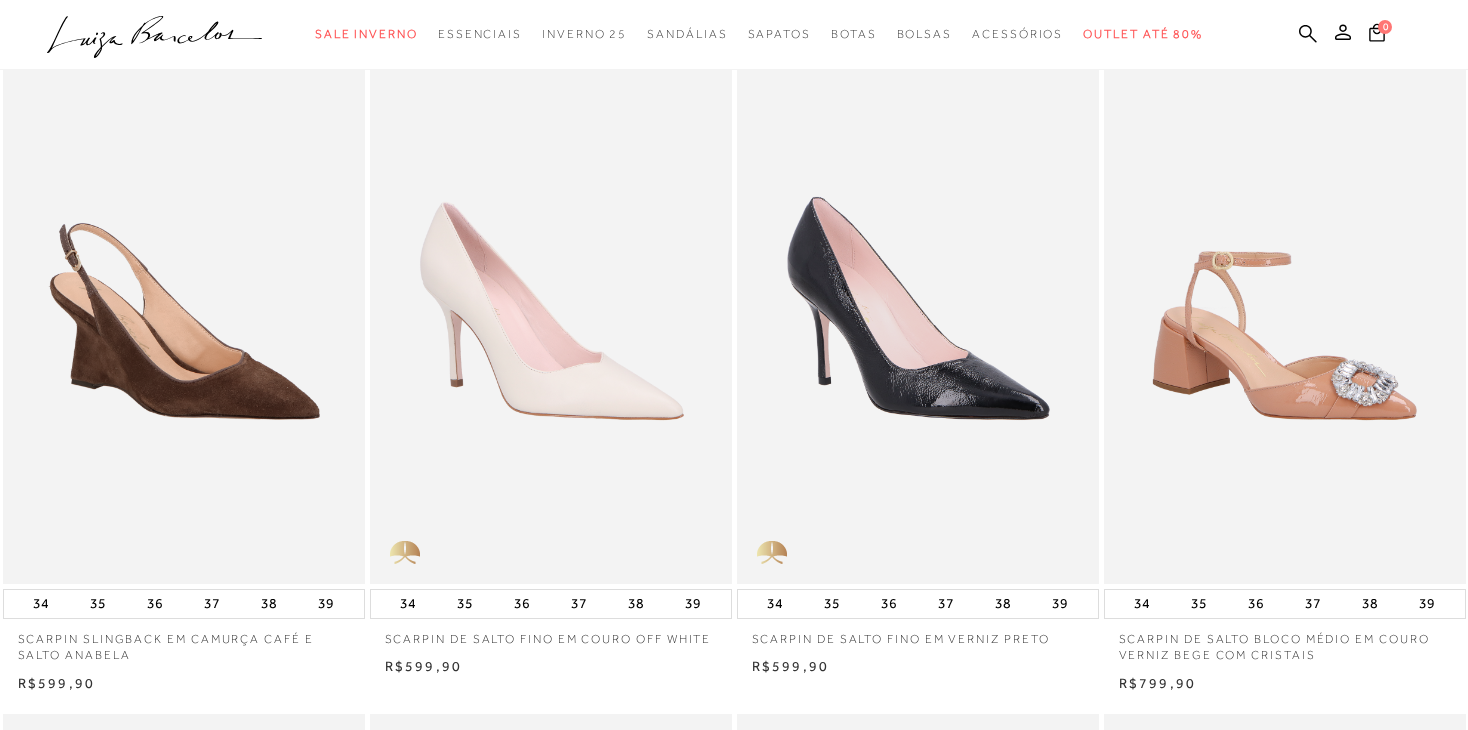 type 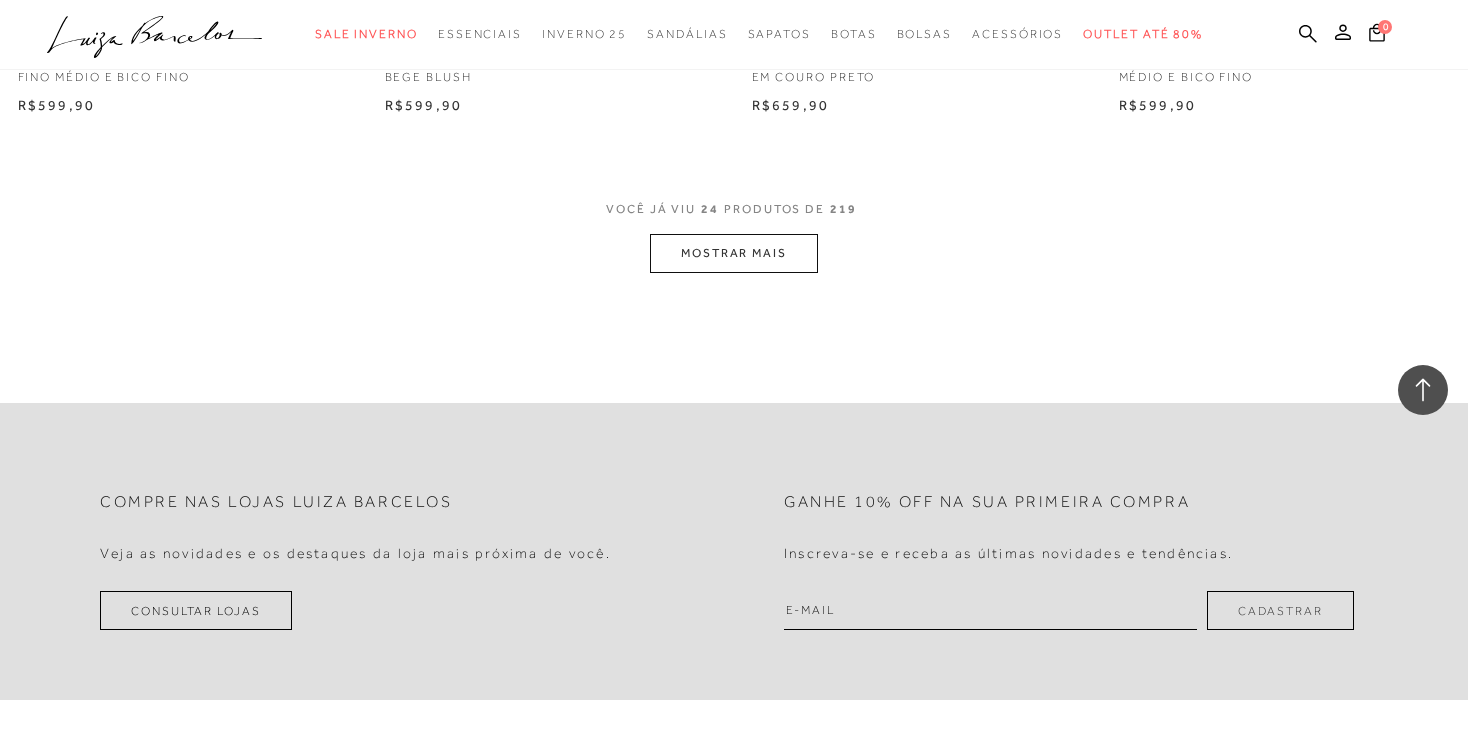 scroll, scrollTop: 4099, scrollLeft: 0, axis: vertical 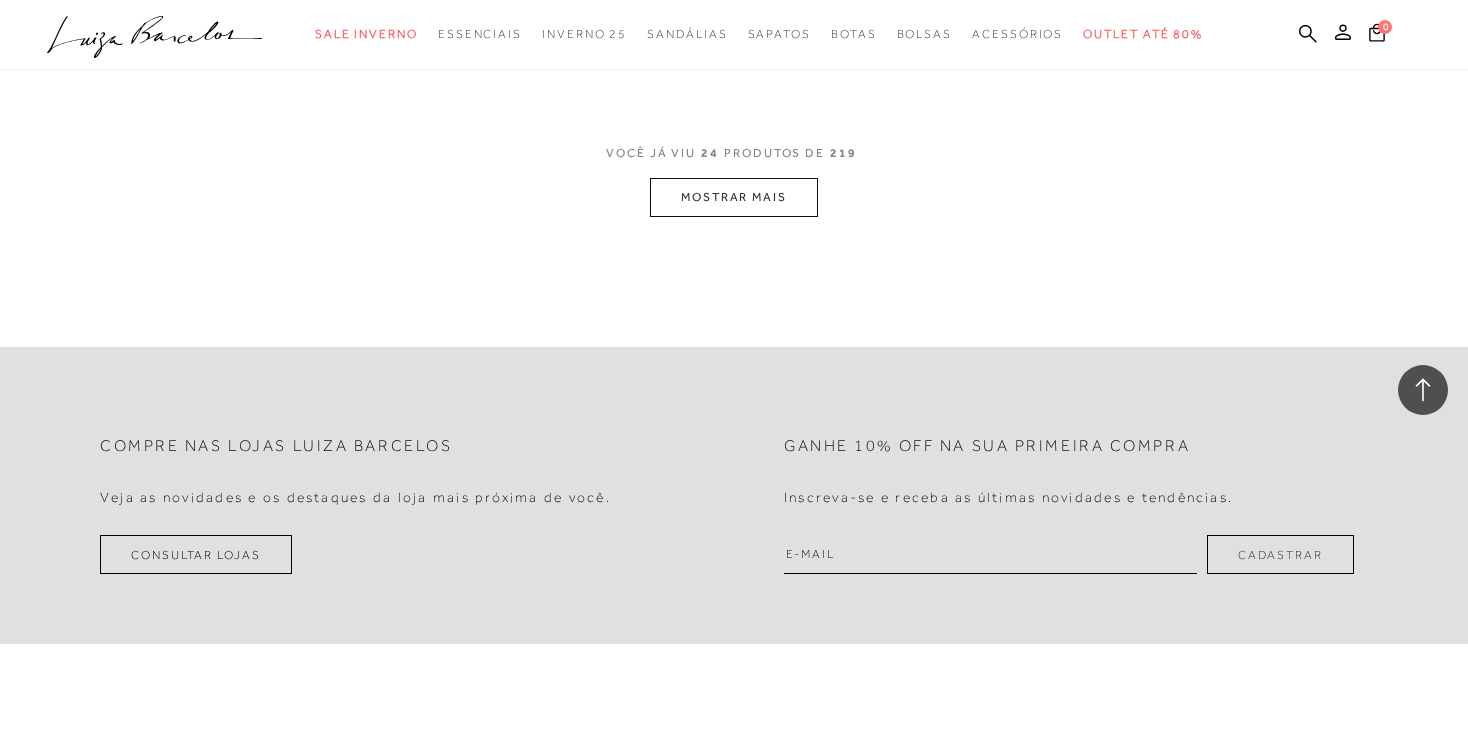 click on "MOSTRAR MAIS" at bounding box center (734, 197) 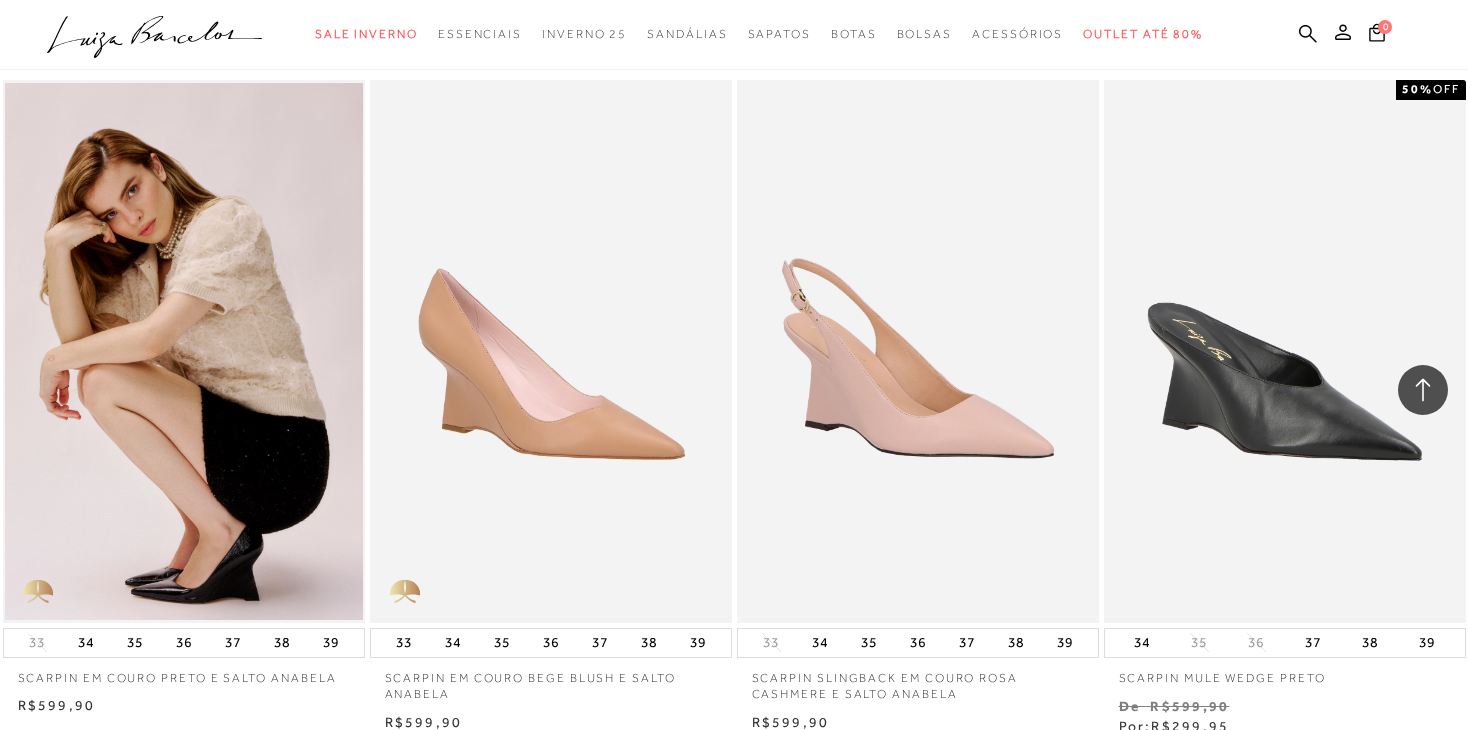type 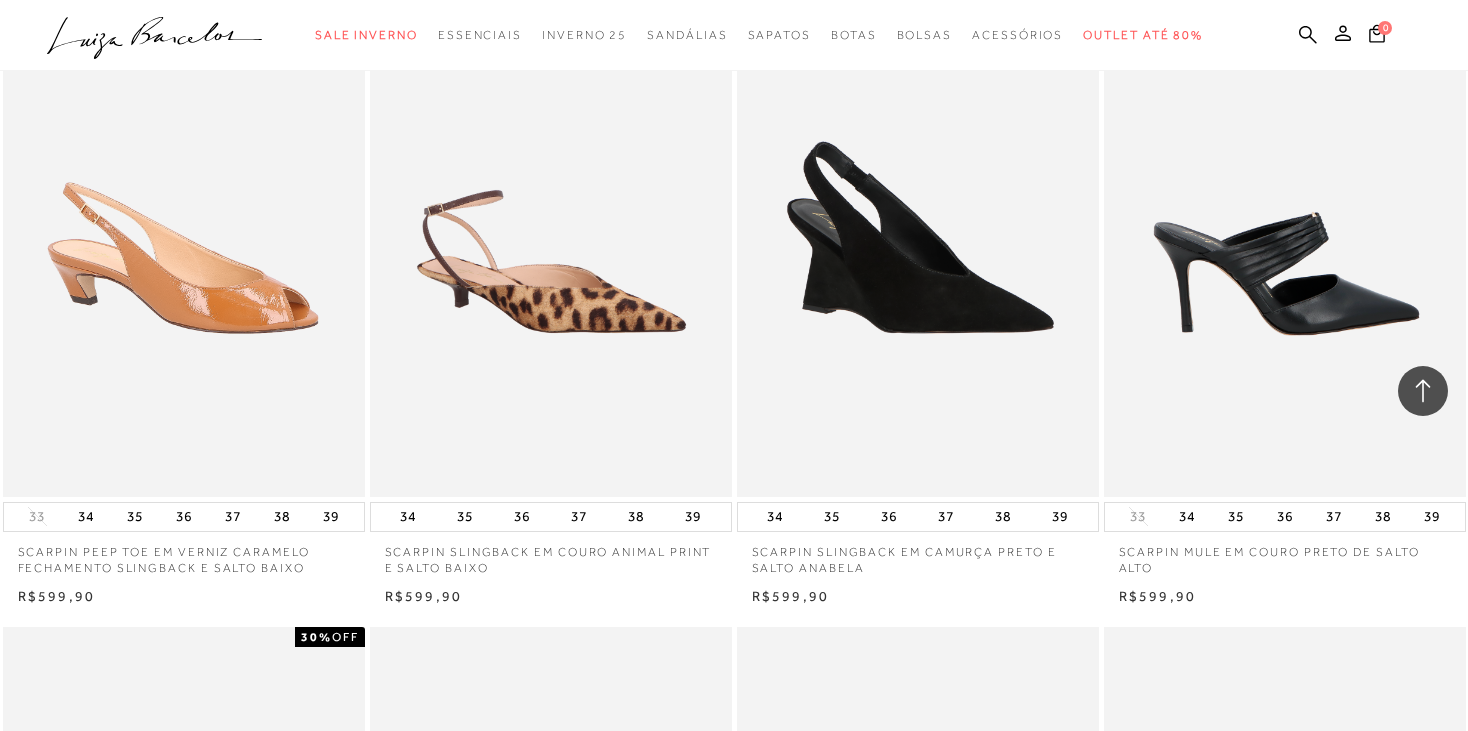 scroll, scrollTop: 6859, scrollLeft: 0, axis: vertical 